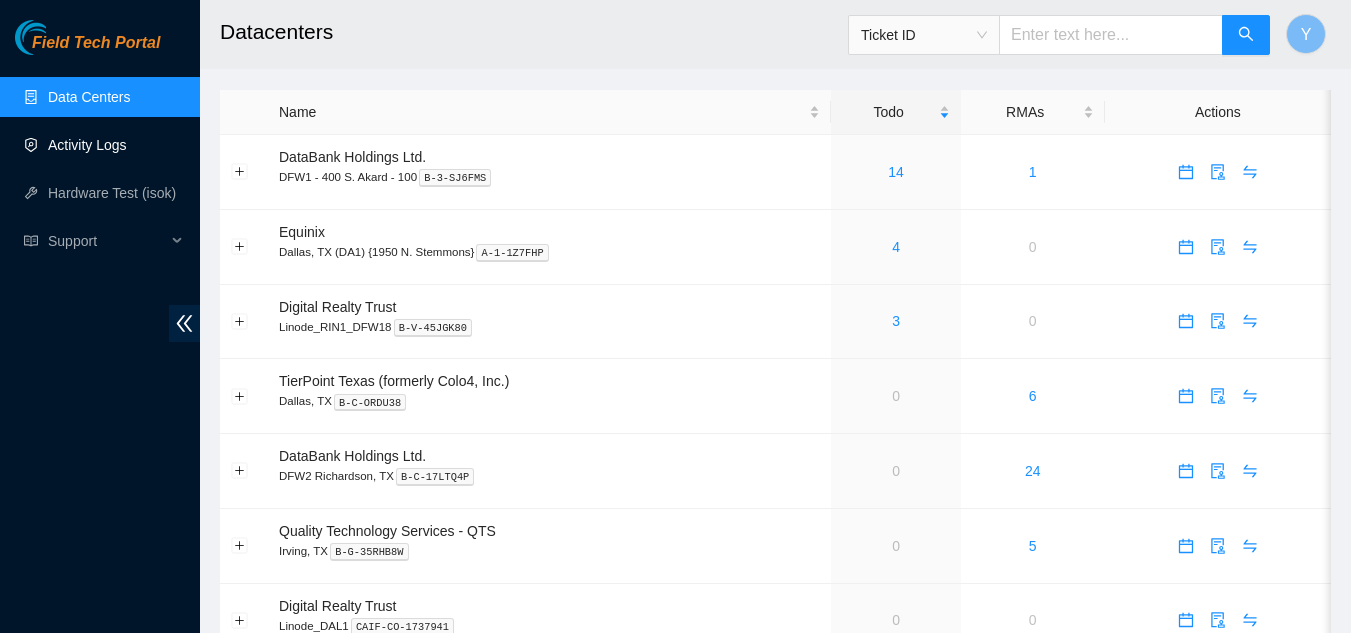 scroll, scrollTop: 0, scrollLeft: 0, axis: both 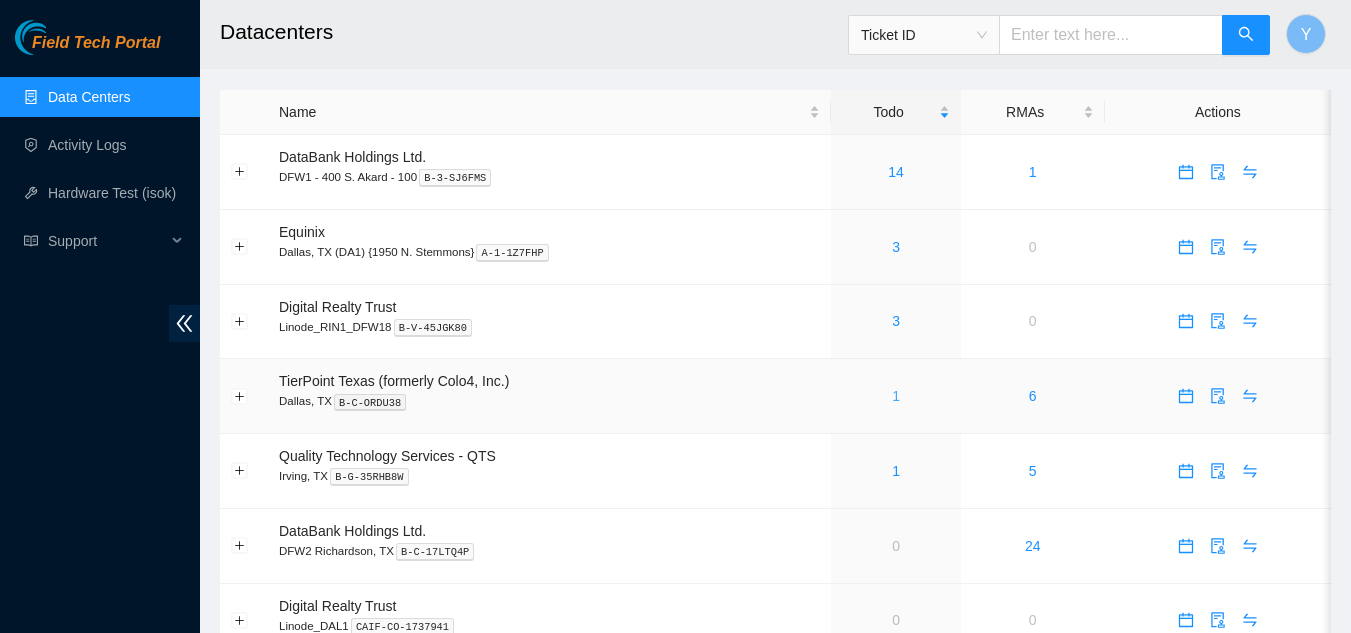 click on "1" at bounding box center [896, 396] 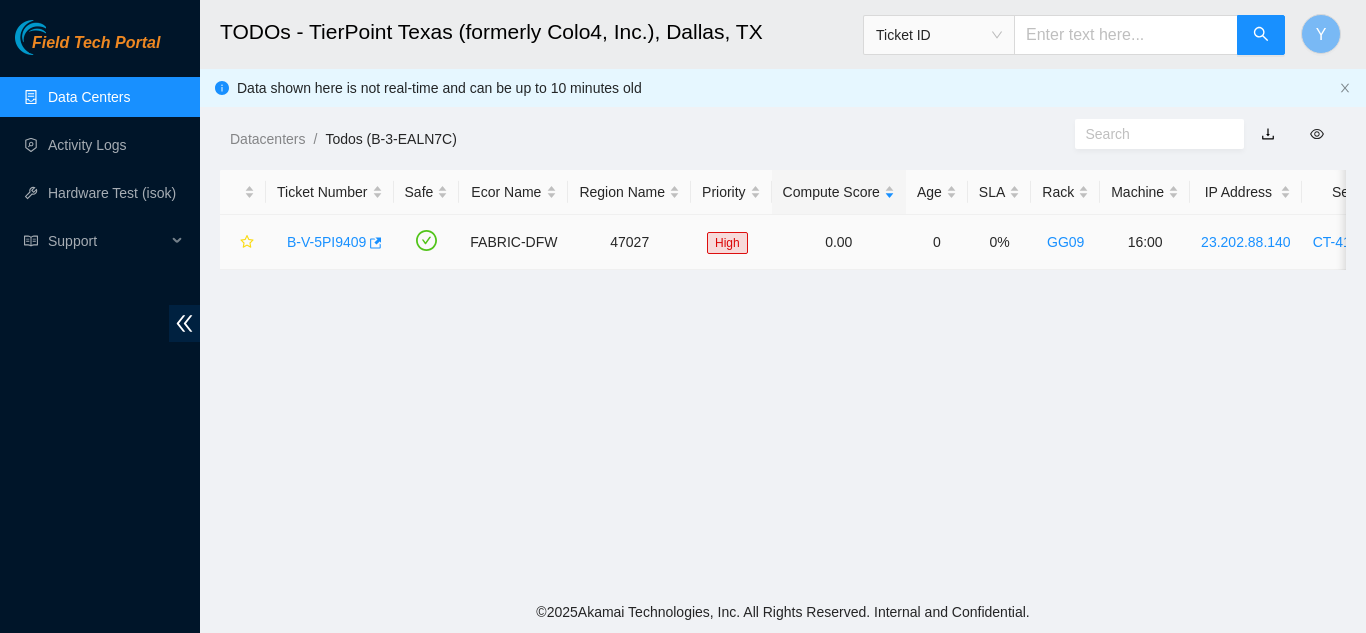 click on "B-V-5PI9409" at bounding box center (326, 242) 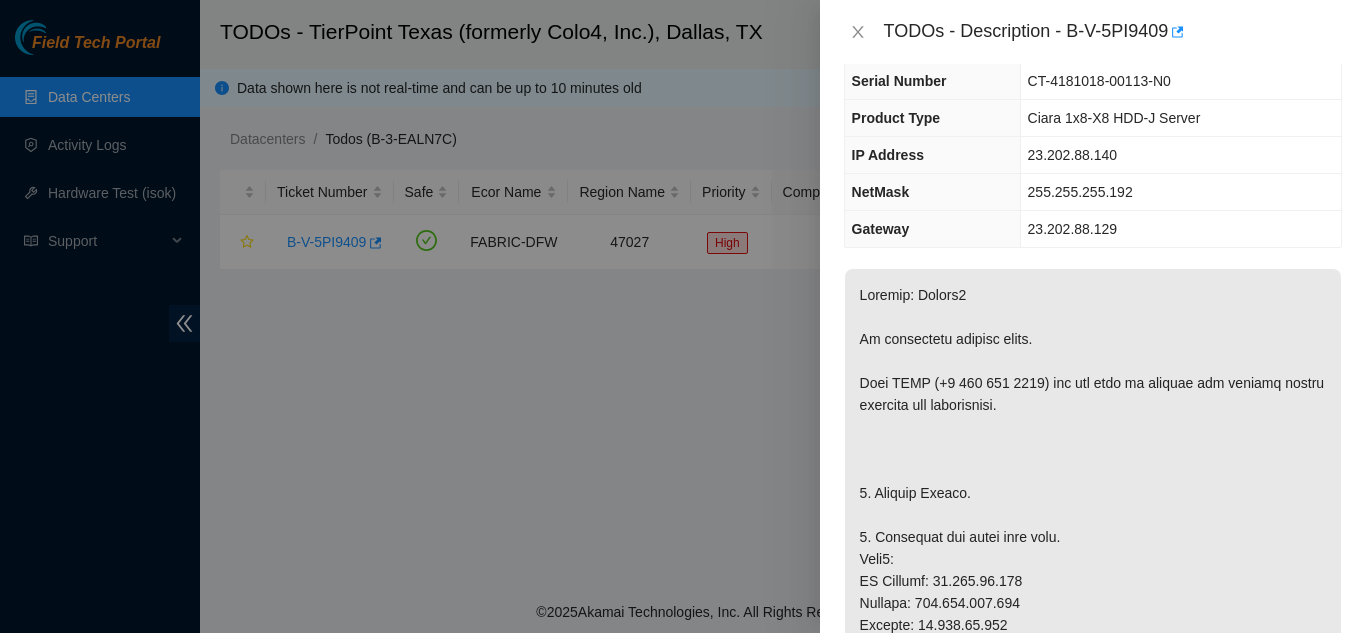 scroll, scrollTop: 0, scrollLeft: 0, axis: both 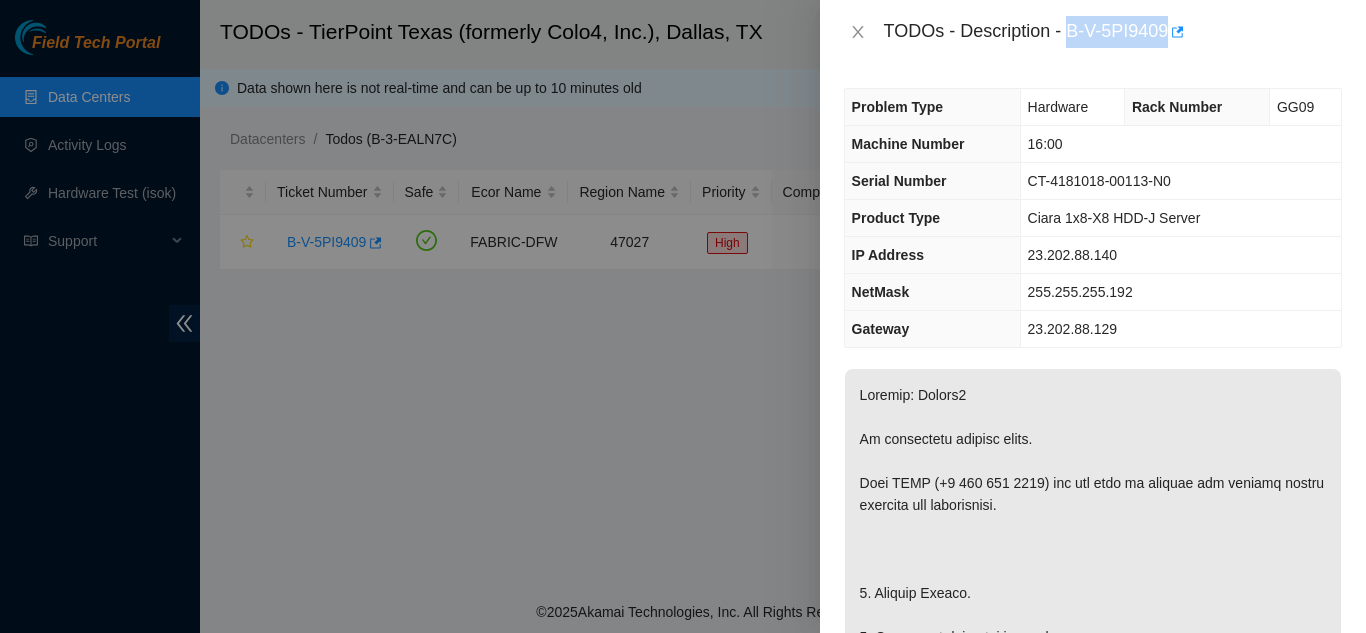 drag, startPoint x: 1070, startPoint y: 32, endPoint x: 1166, endPoint y: 38, distance: 96.18732 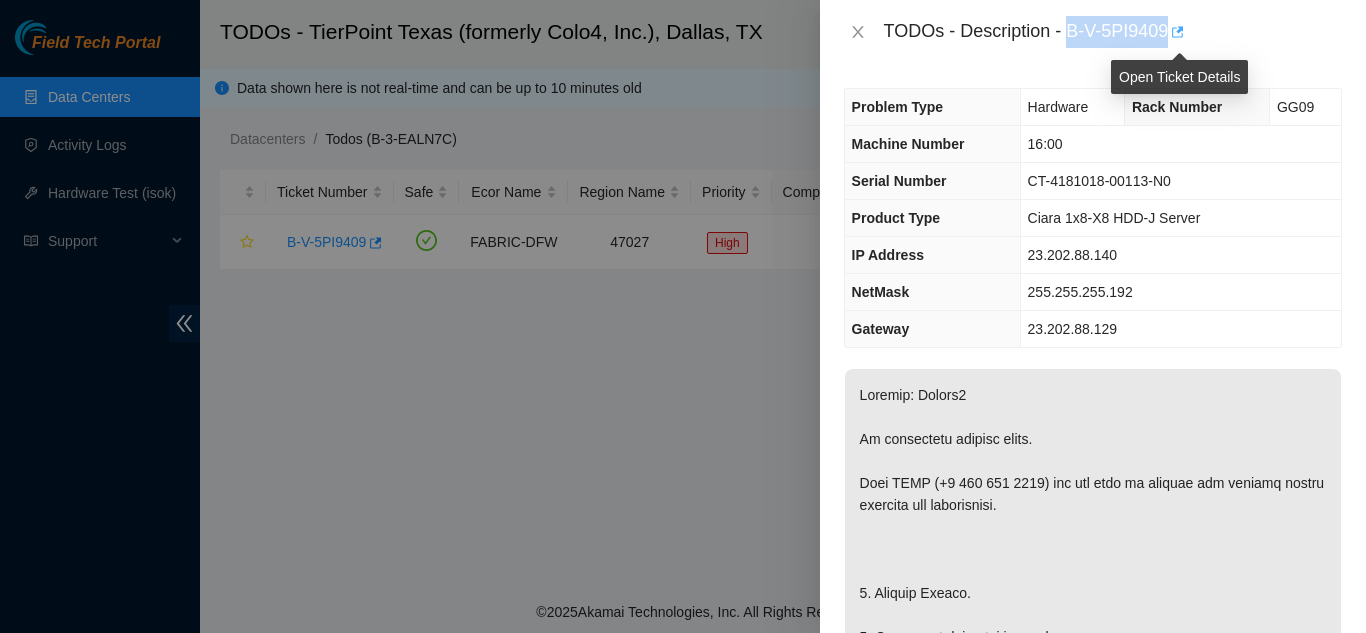 copy on "B-V-5PI9409" 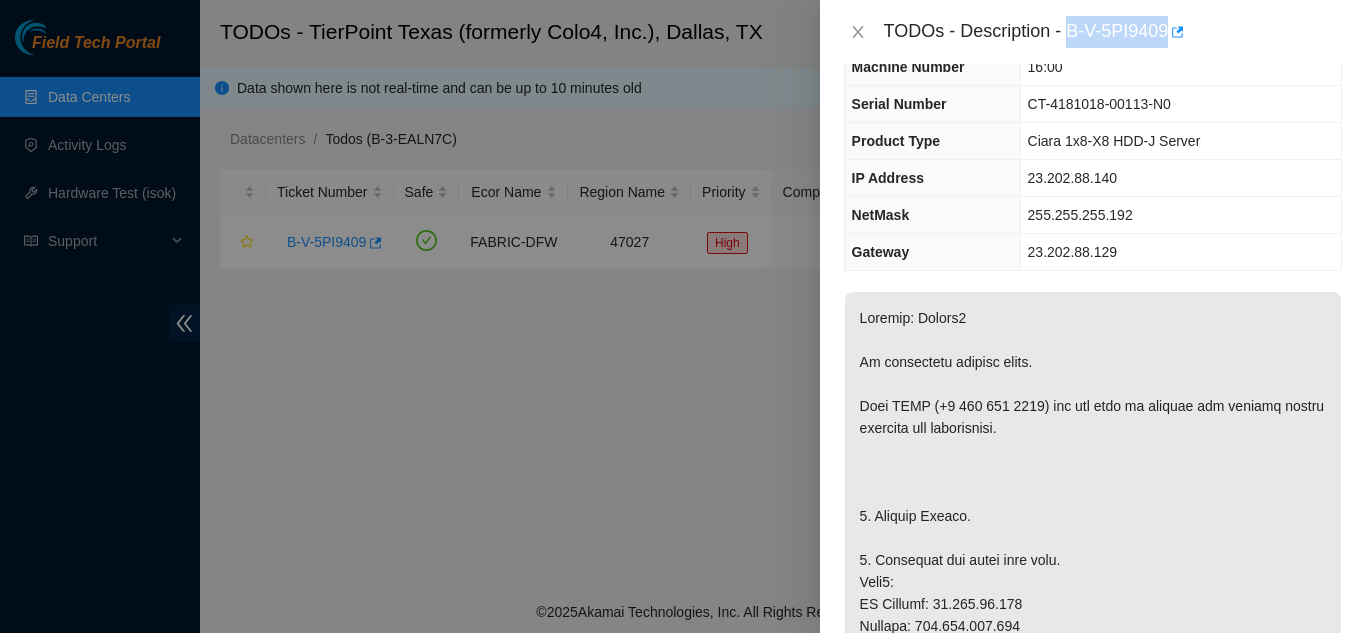 scroll, scrollTop: 0, scrollLeft: 0, axis: both 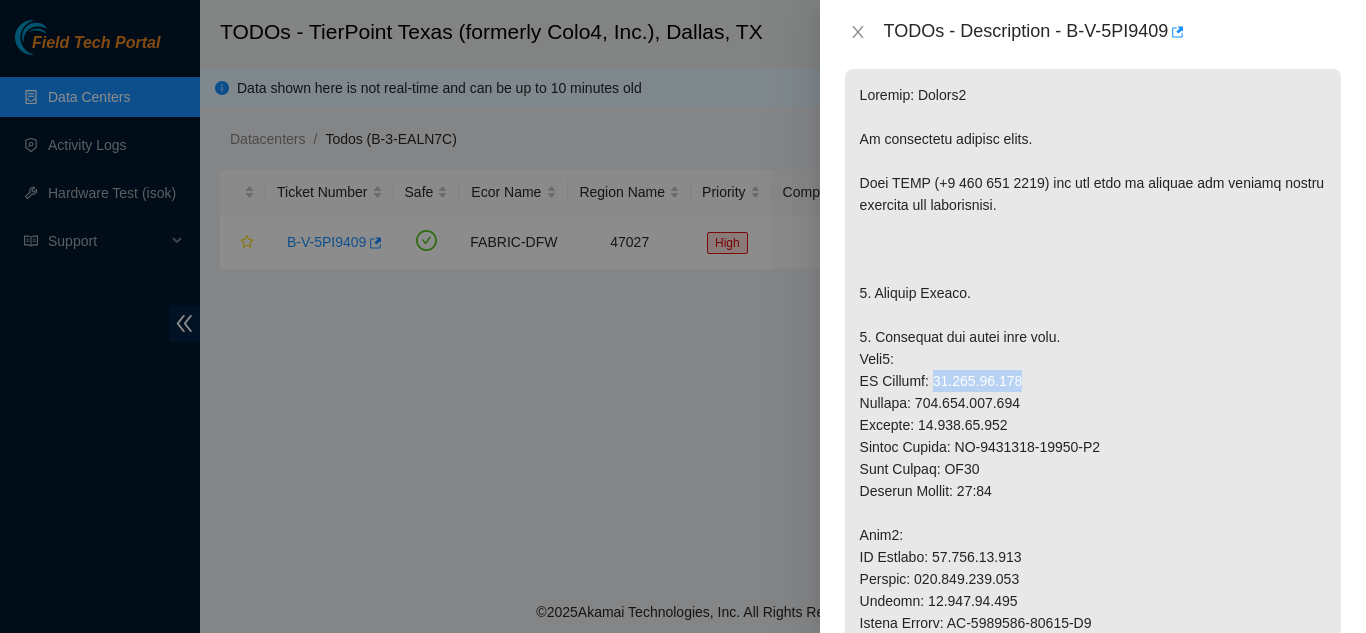 drag, startPoint x: 932, startPoint y: 381, endPoint x: 1014, endPoint y: 379, distance: 82.02438 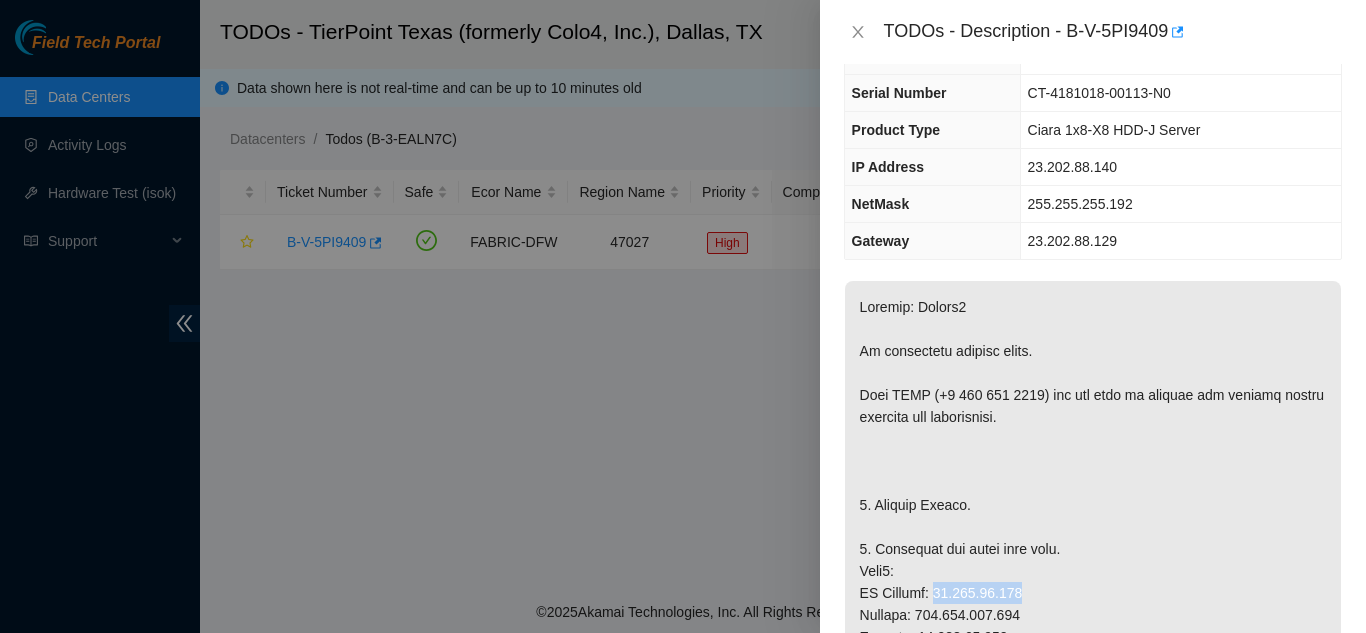 scroll, scrollTop: 0, scrollLeft: 0, axis: both 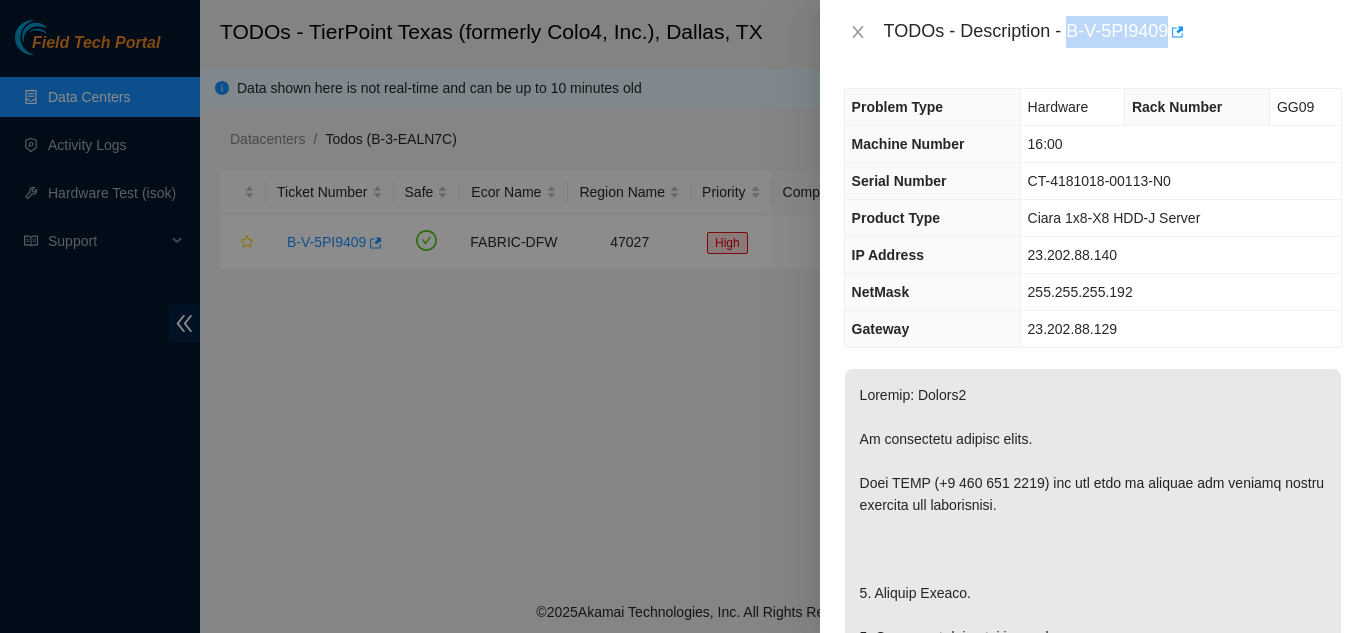 drag, startPoint x: 1069, startPoint y: 32, endPoint x: 1169, endPoint y: 43, distance: 100.60318 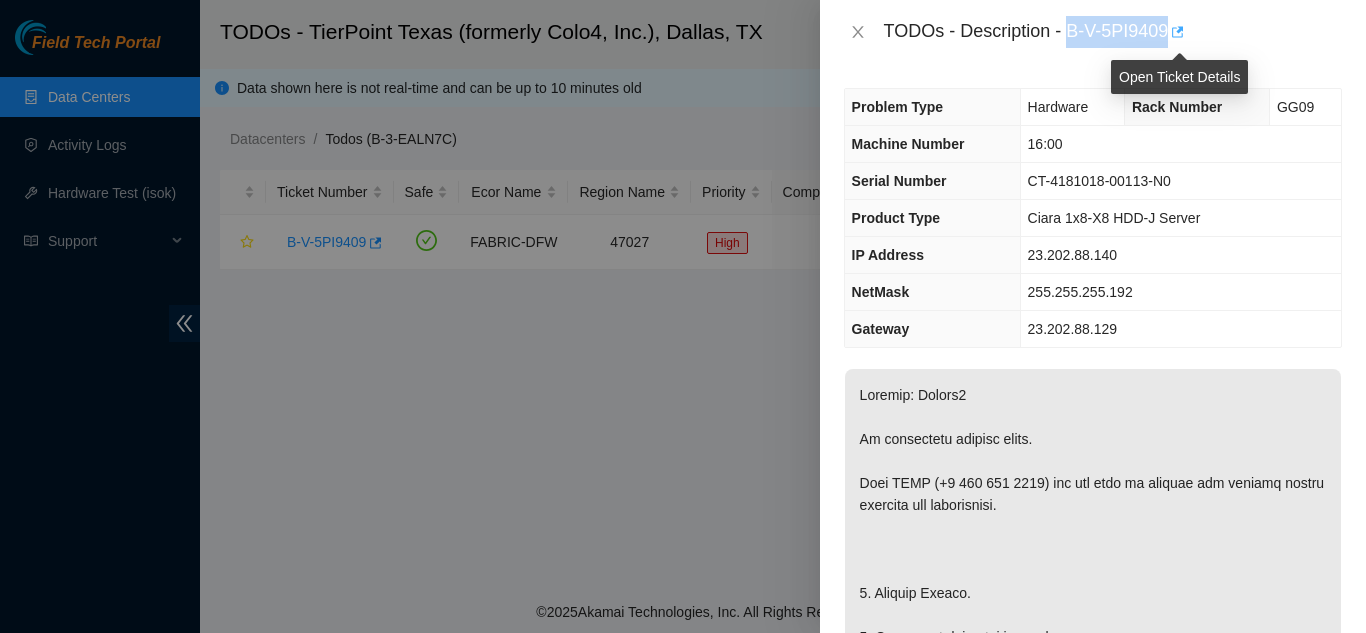 copy on "B-V-5PI9409" 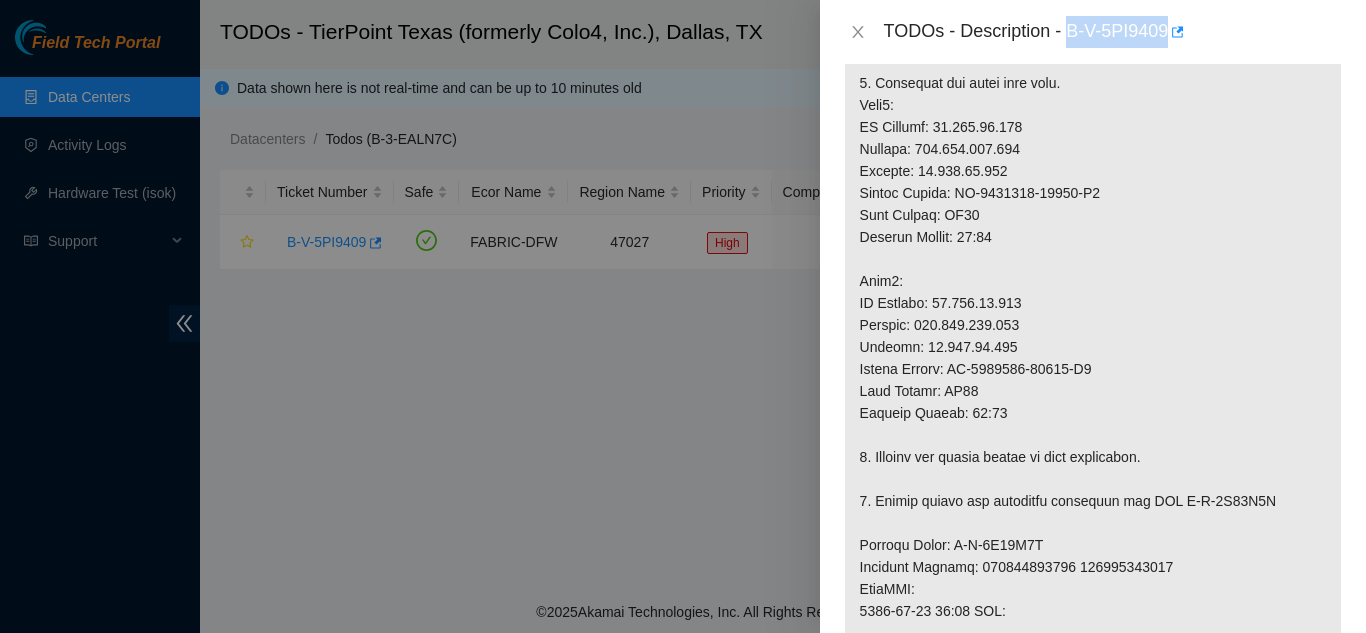 scroll, scrollTop: 600, scrollLeft: 0, axis: vertical 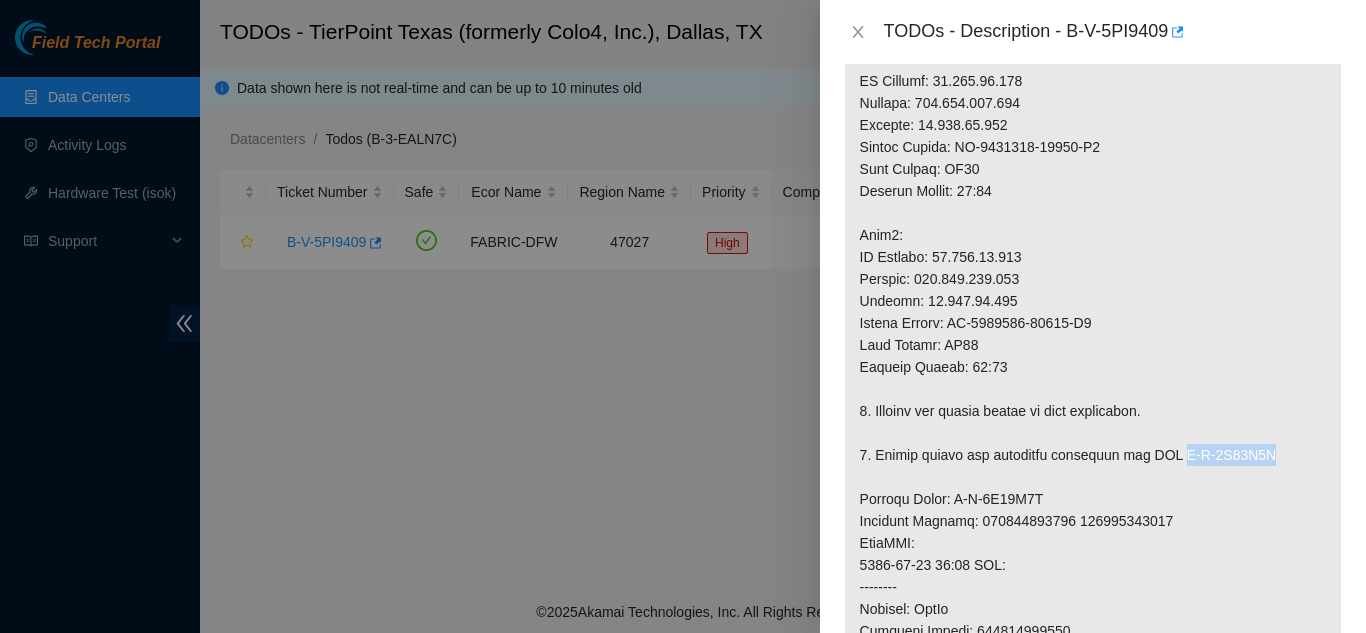 drag, startPoint x: 1169, startPoint y: 455, endPoint x: 1260, endPoint y: 461, distance: 91.197586 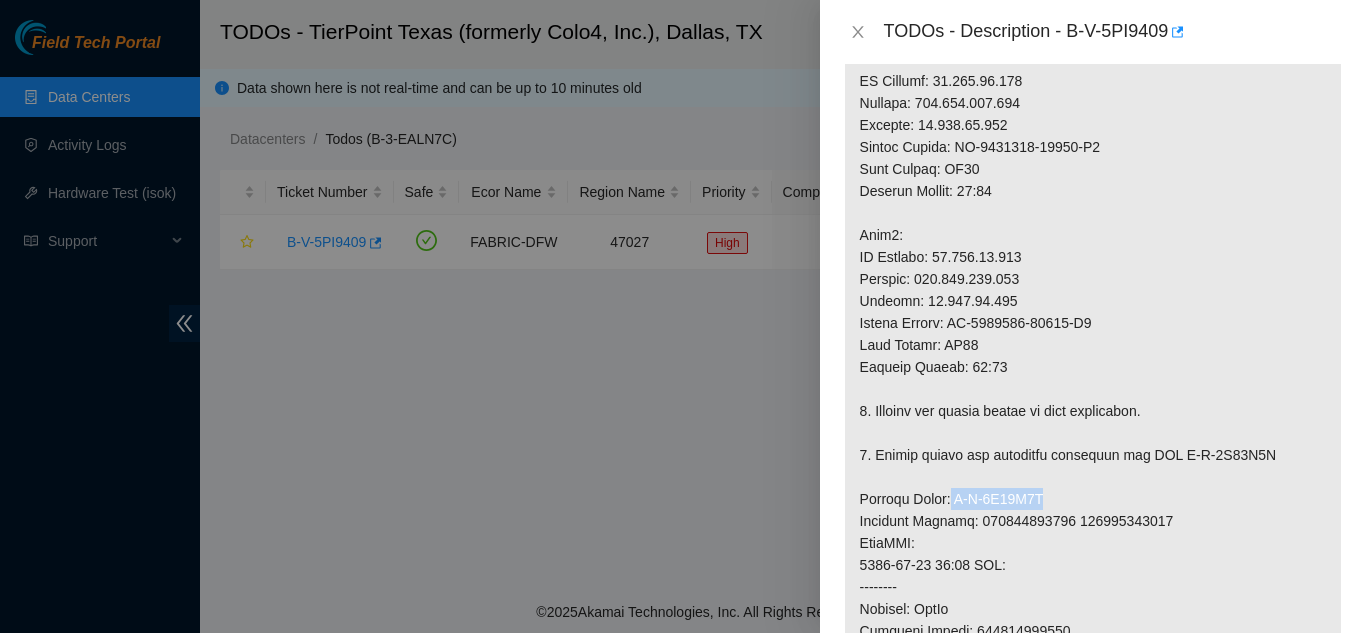 drag, startPoint x: 947, startPoint y: 498, endPoint x: 1041, endPoint y: 507, distance: 94.42987 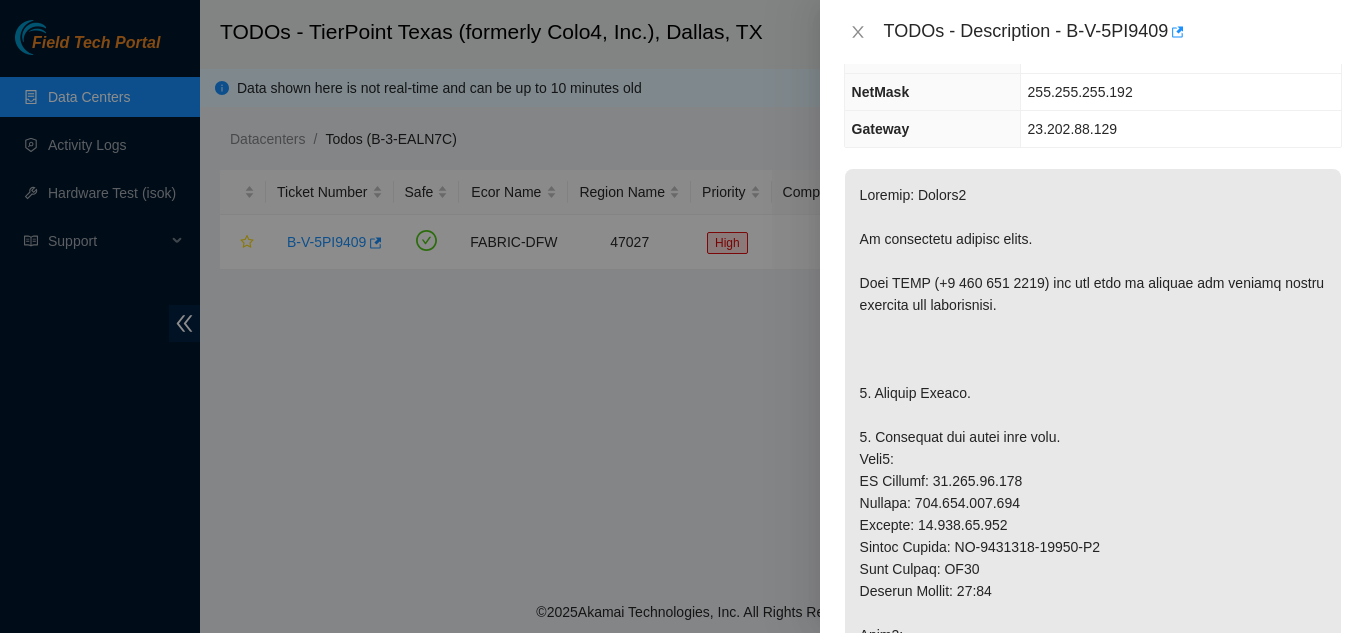 scroll, scrollTop: 0, scrollLeft: 0, axis: both 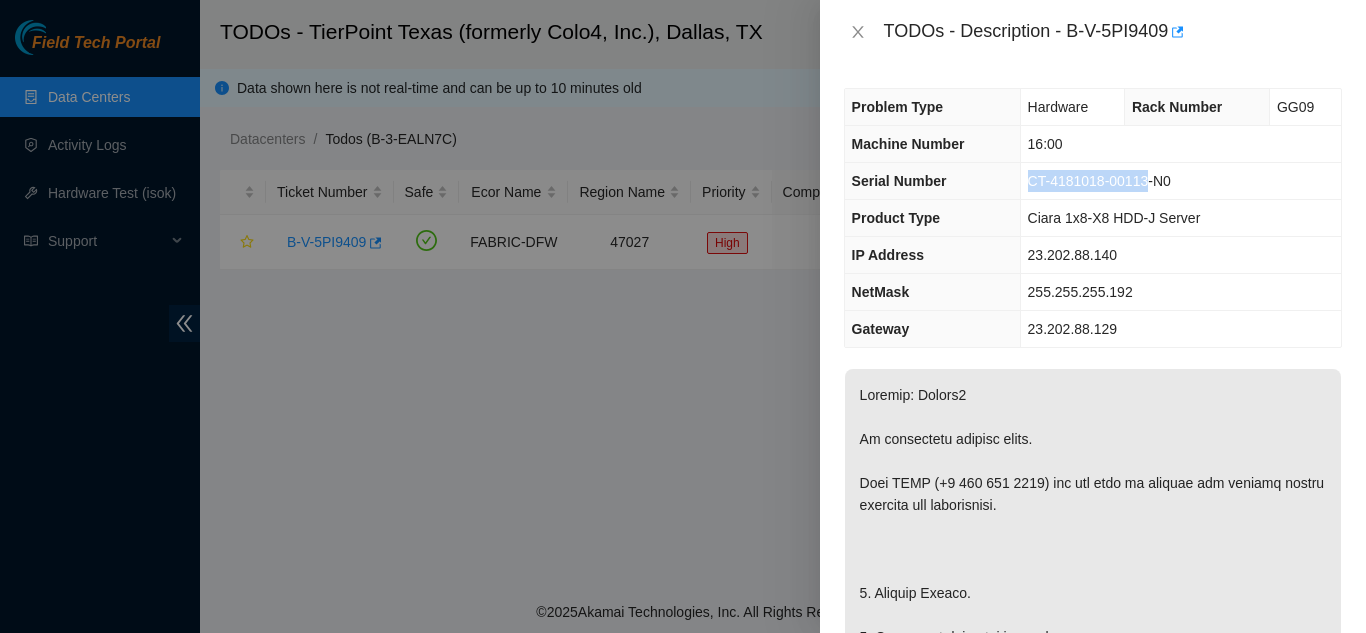 drag, startPoint x: 1025, startPoint y: 180, endPoint x: 1140, endPoint y: 190, distance: 115.43397 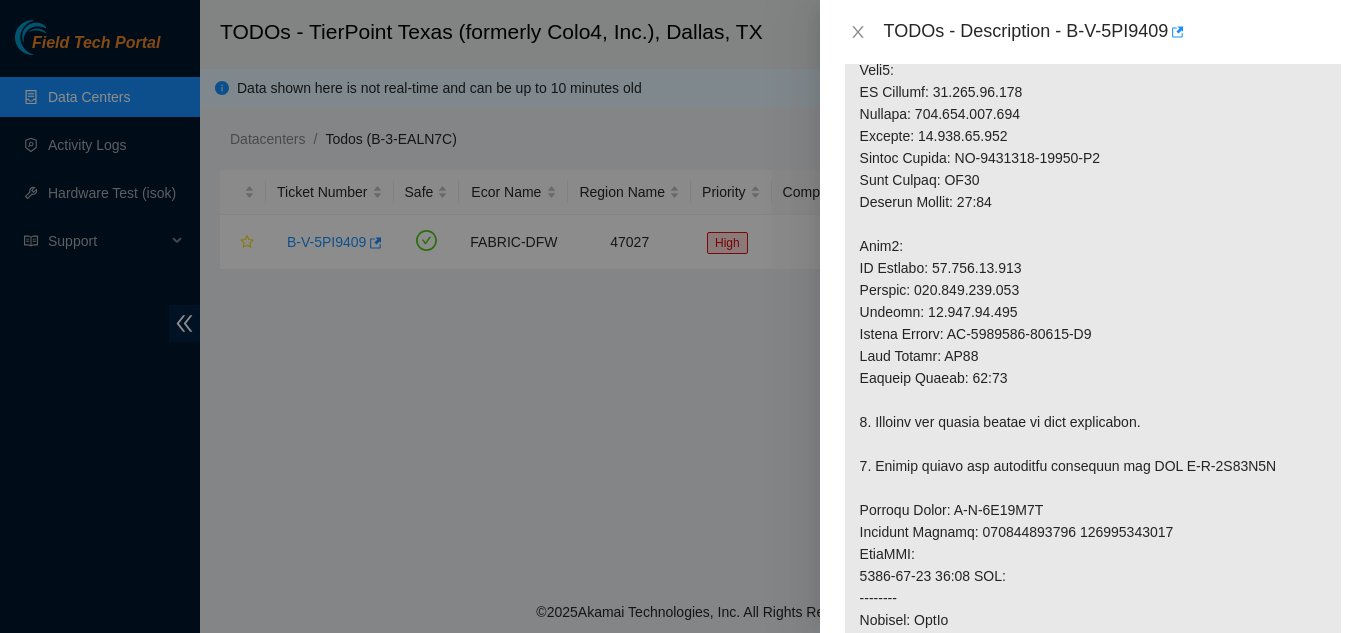 scroll, scrollTop: 600, scrollLeft: 0, axis: vertical 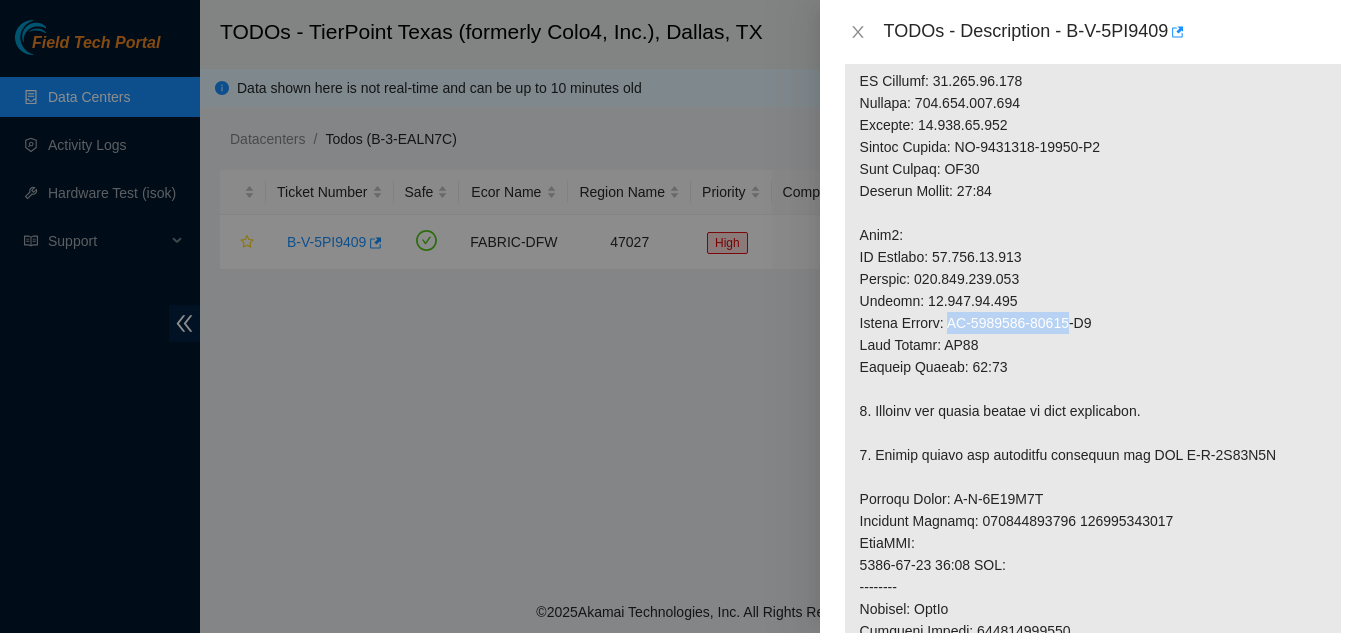 drag, startPoint x: 953, startPoint y: 323, endPoint x: 1069, endPoint y: 328, distance: 116.10771 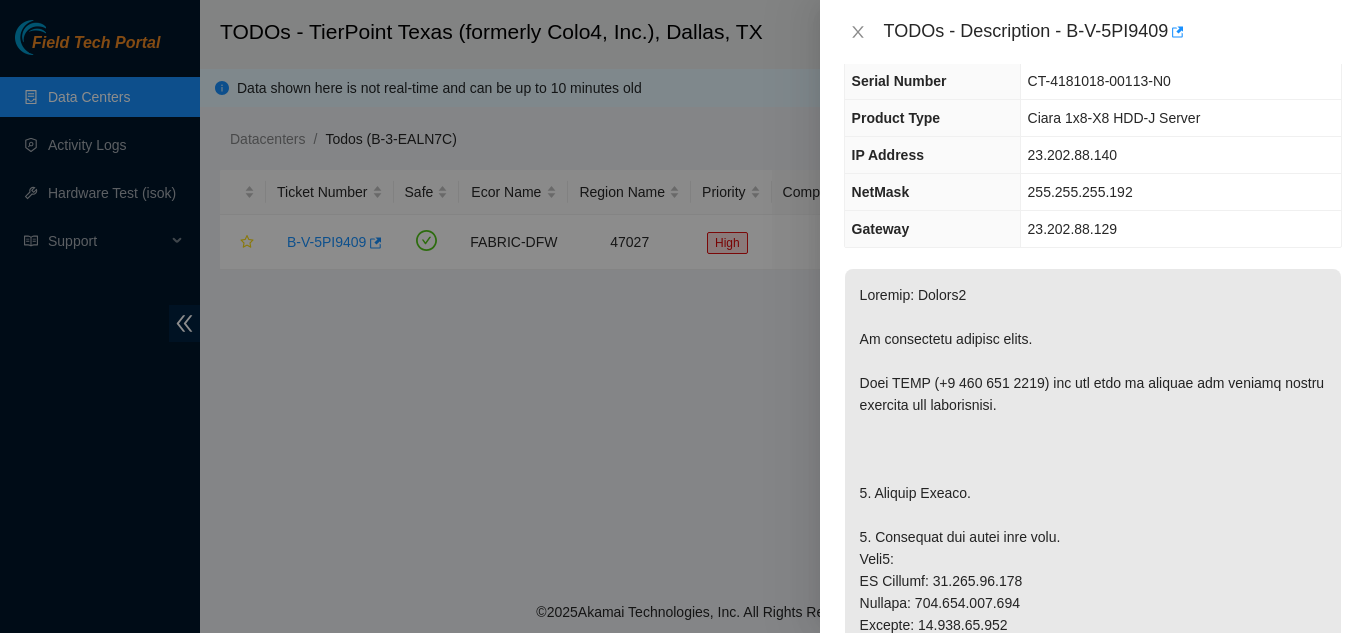 scroll, scrollTop: 0, scrollLeft: 0, axis: both 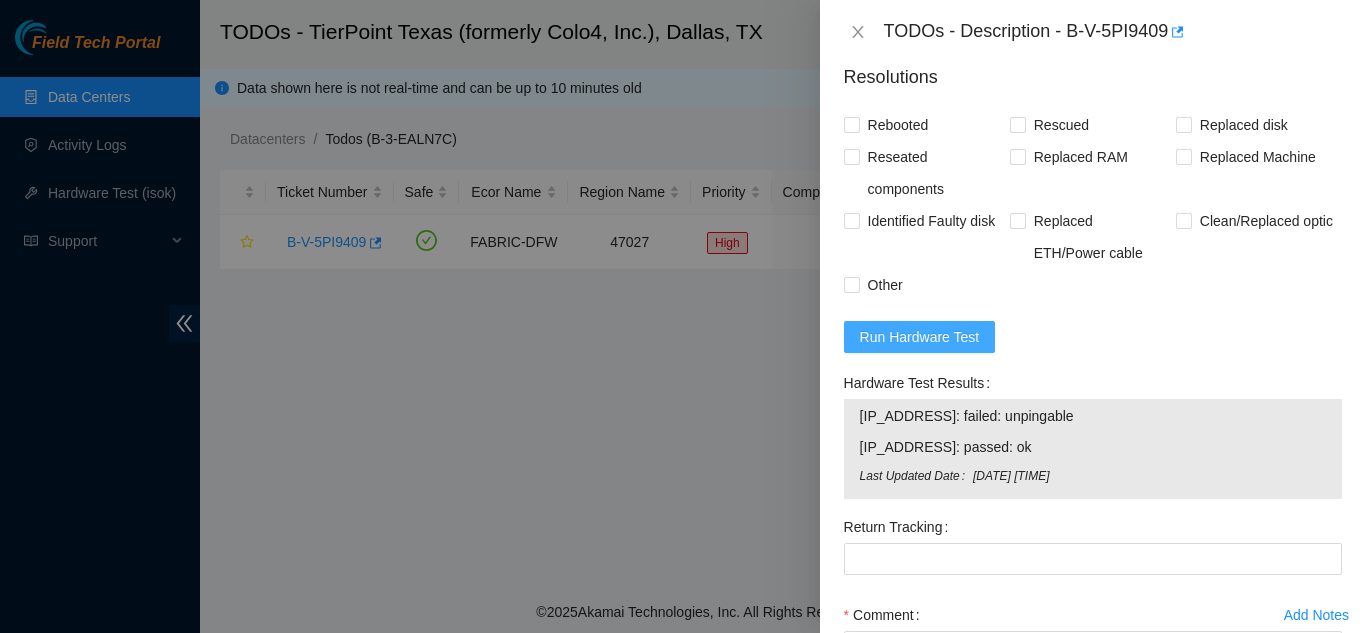 click on "Run Hardware Test" at bounding box center [920, 337] 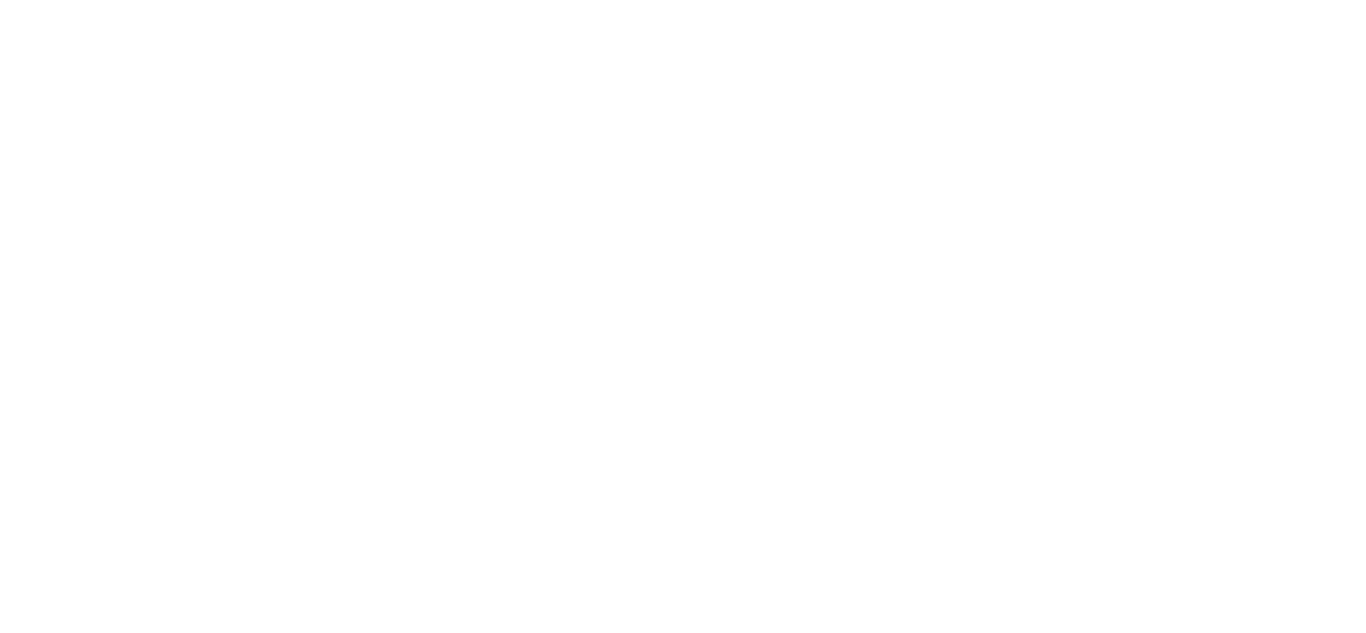 scroll, scrollTop: 0, scrollLeft: 0, axis: both 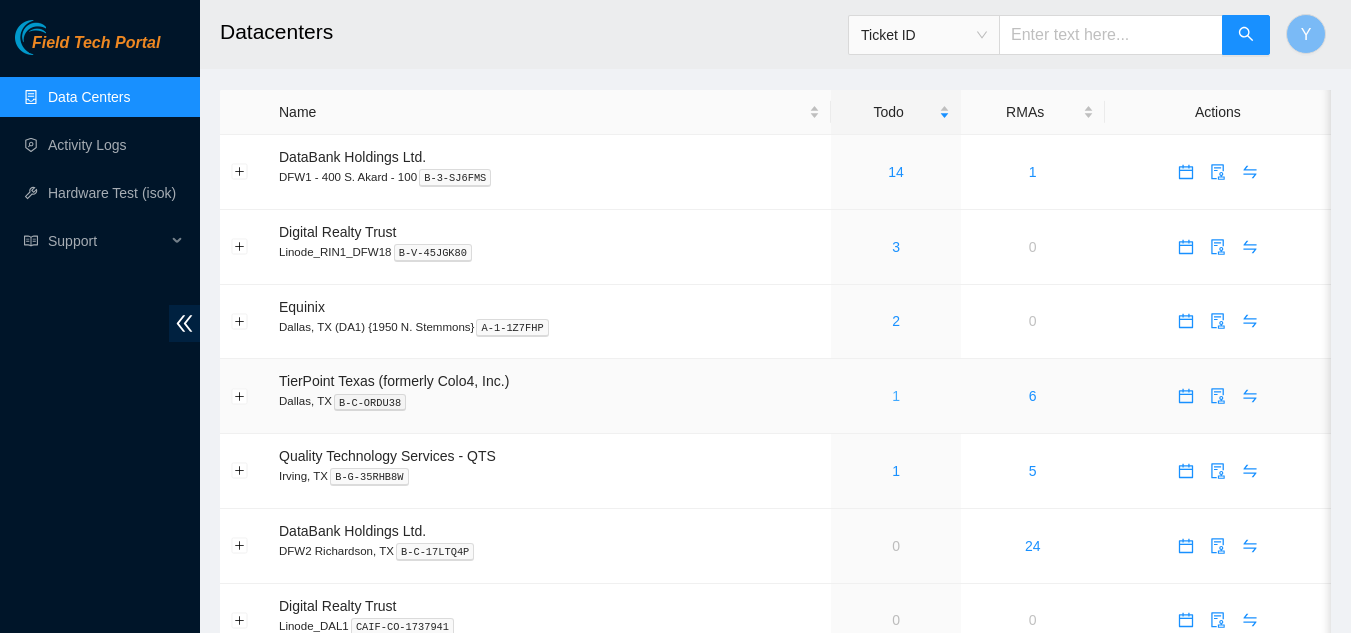 click on "1" at bounding box center (896, 396) 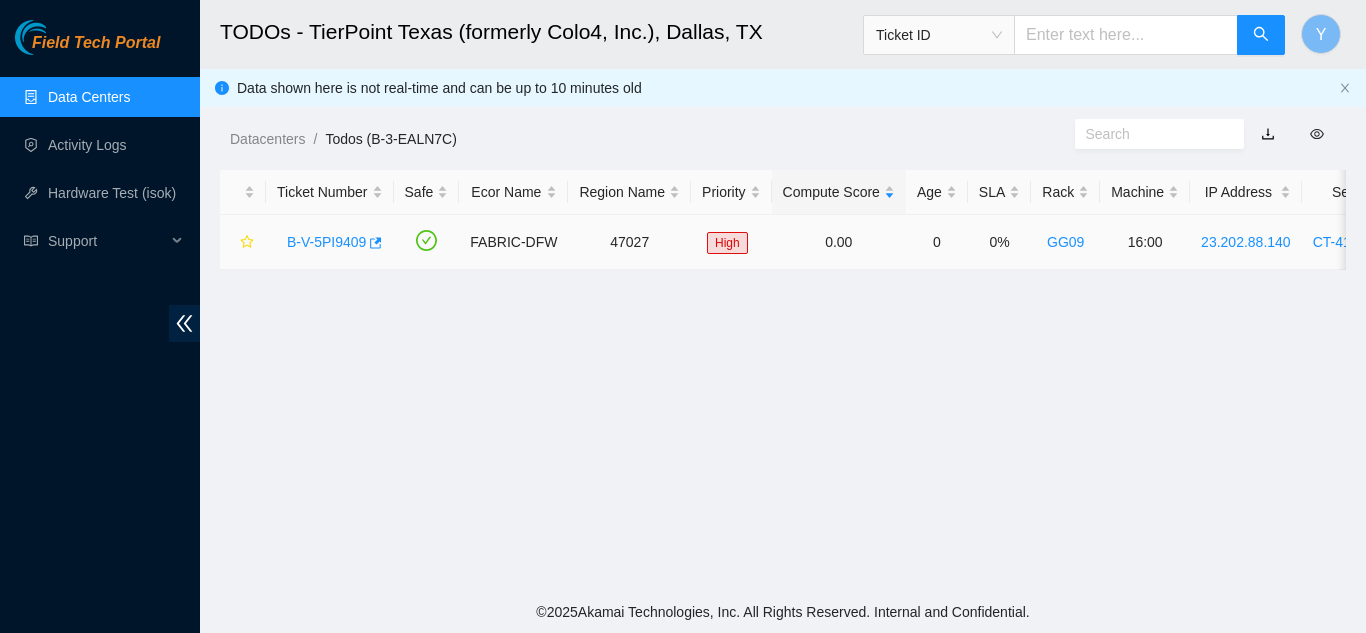 click on "B-V-5PI9409" at bounding box center [326, 242] 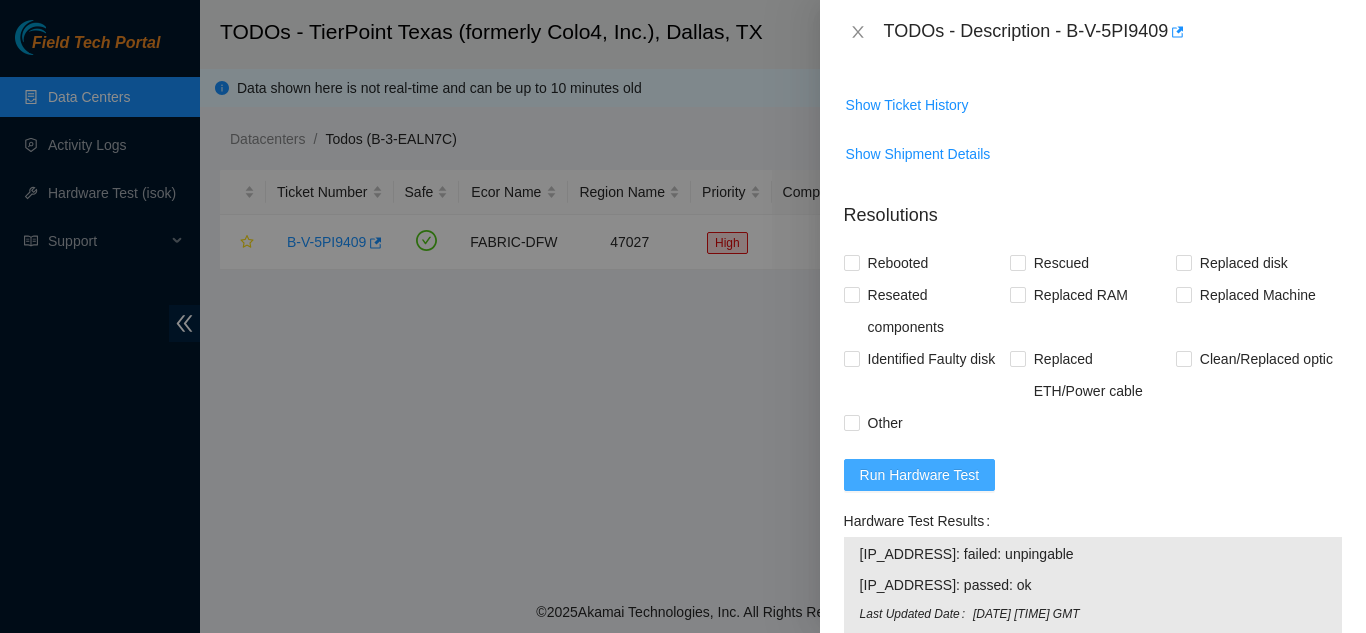 scroll, scrollTop: 1700, scrollLeft: 0, axis: vertical 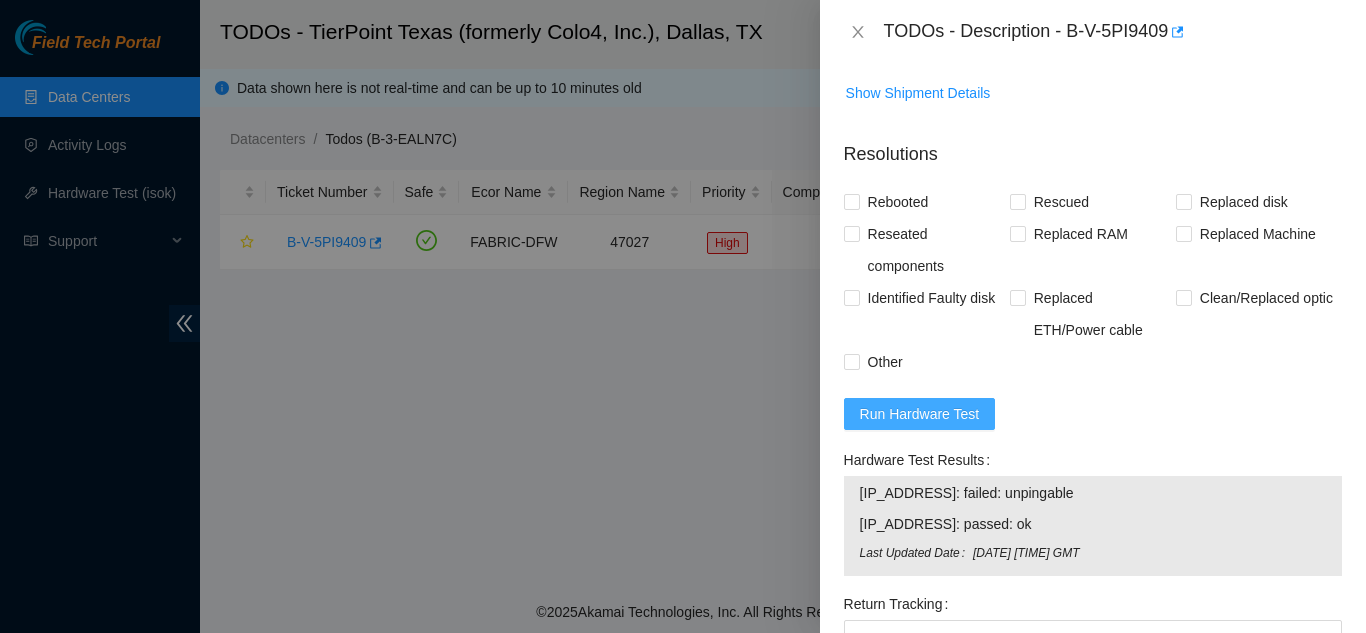 click on "Run Hardware Test" at bounding box center (920, 414) 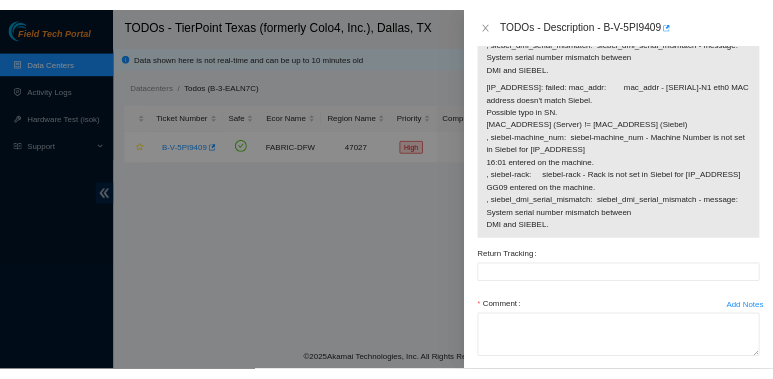 scroll, scrollTop: 2400, scrollLeft: 0, axis: vertical 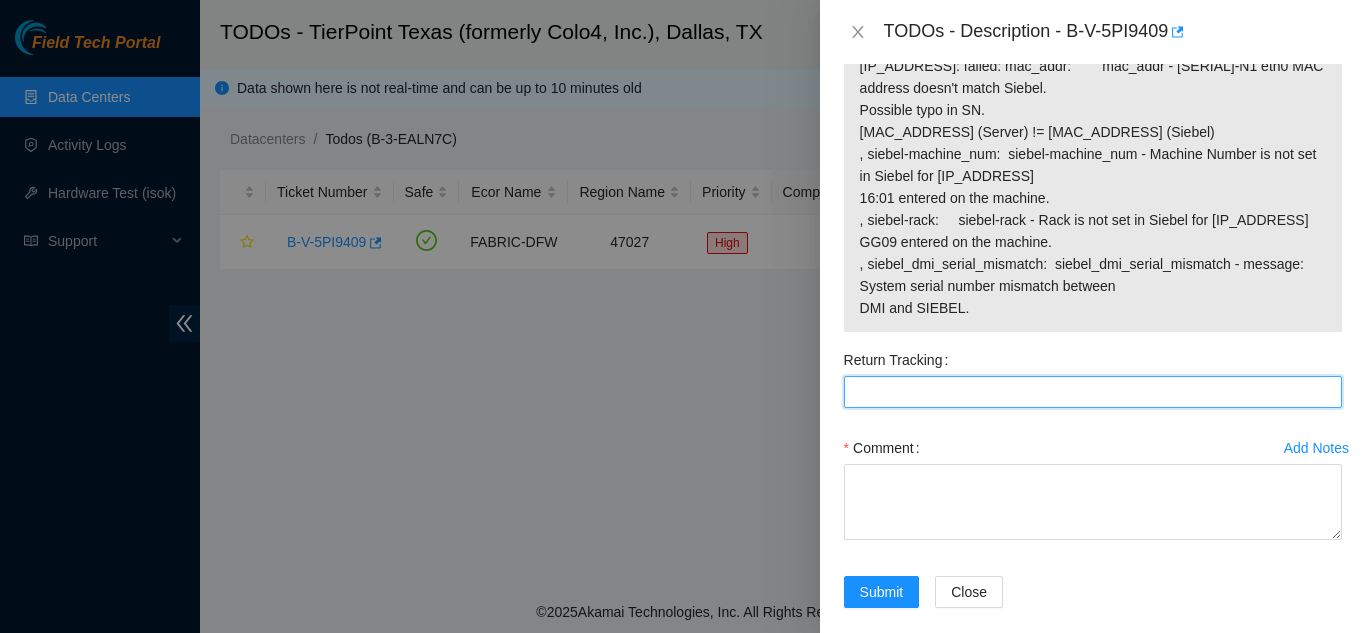 click on "Return Tracking" at bounding box center (1093, 392) 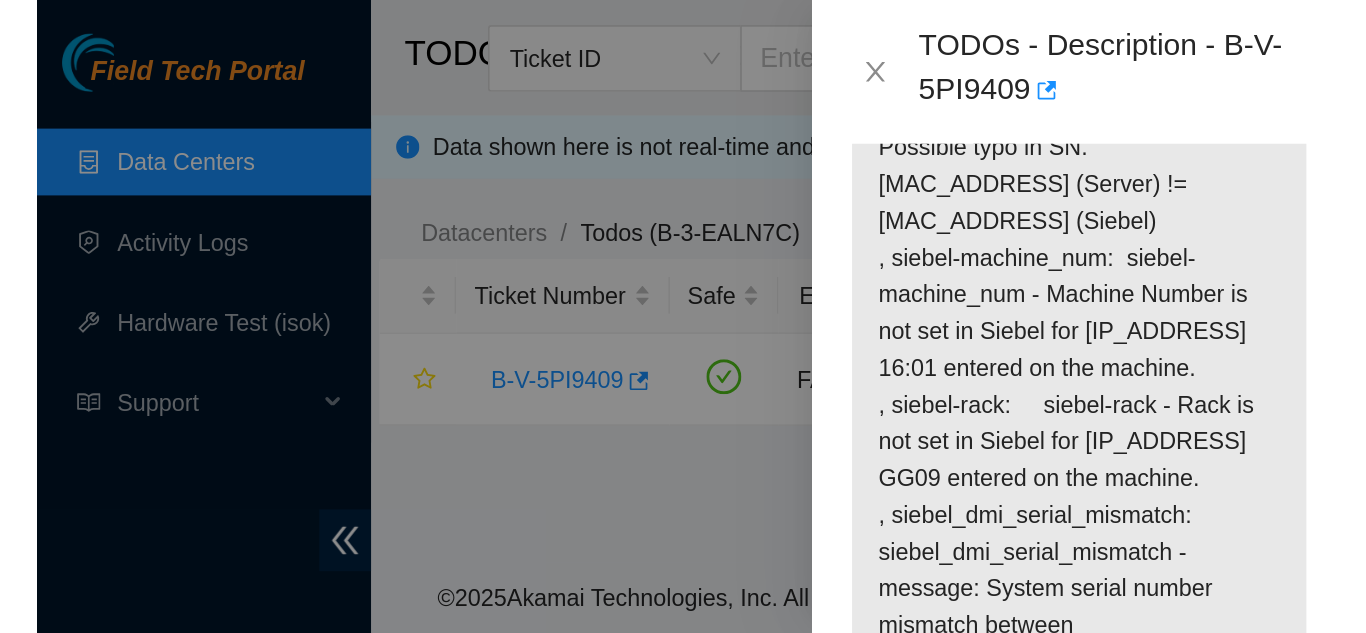 scroll, scrollTop: 2400, scrollLeft: 0, axis: vertical 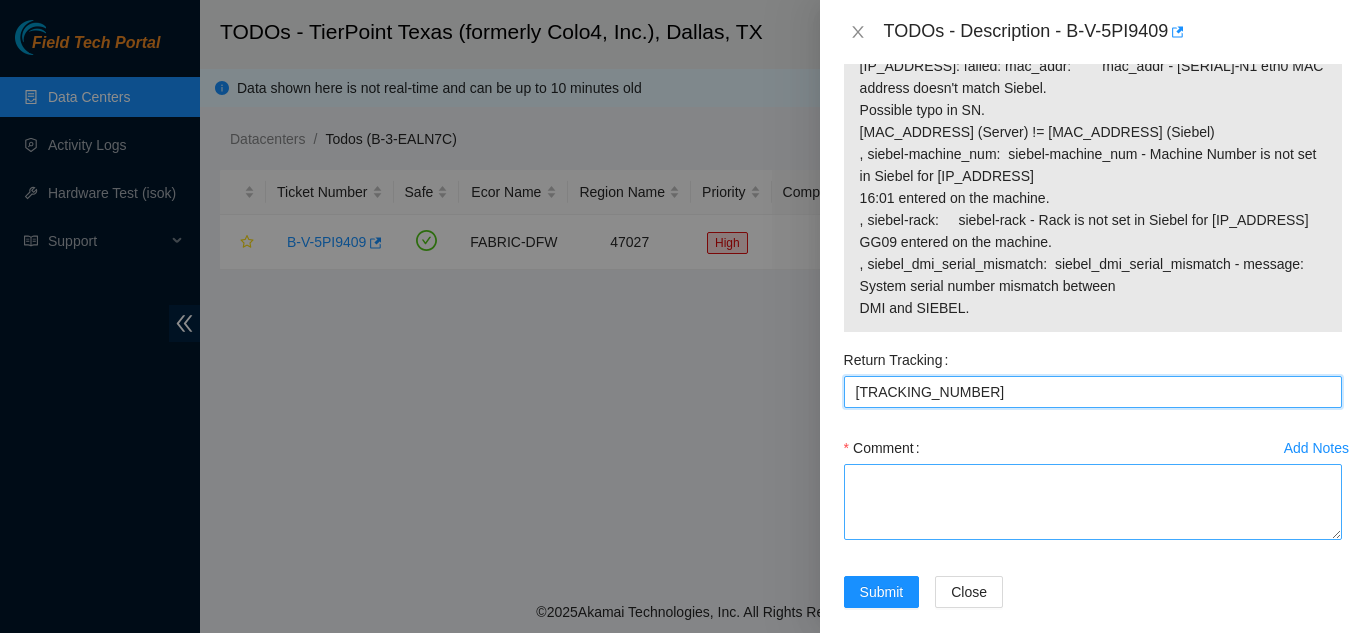 type on "[TRACKING_NUMBER]" 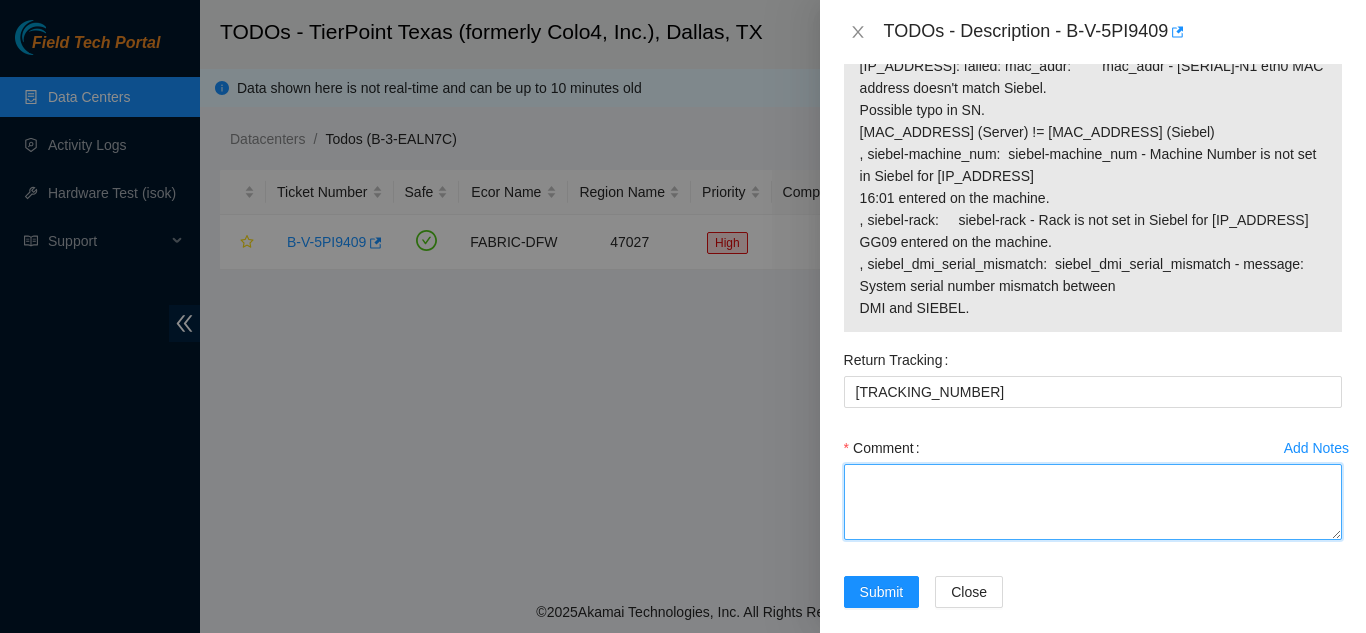 click on "Comment" at bounding box center (1093, 502) 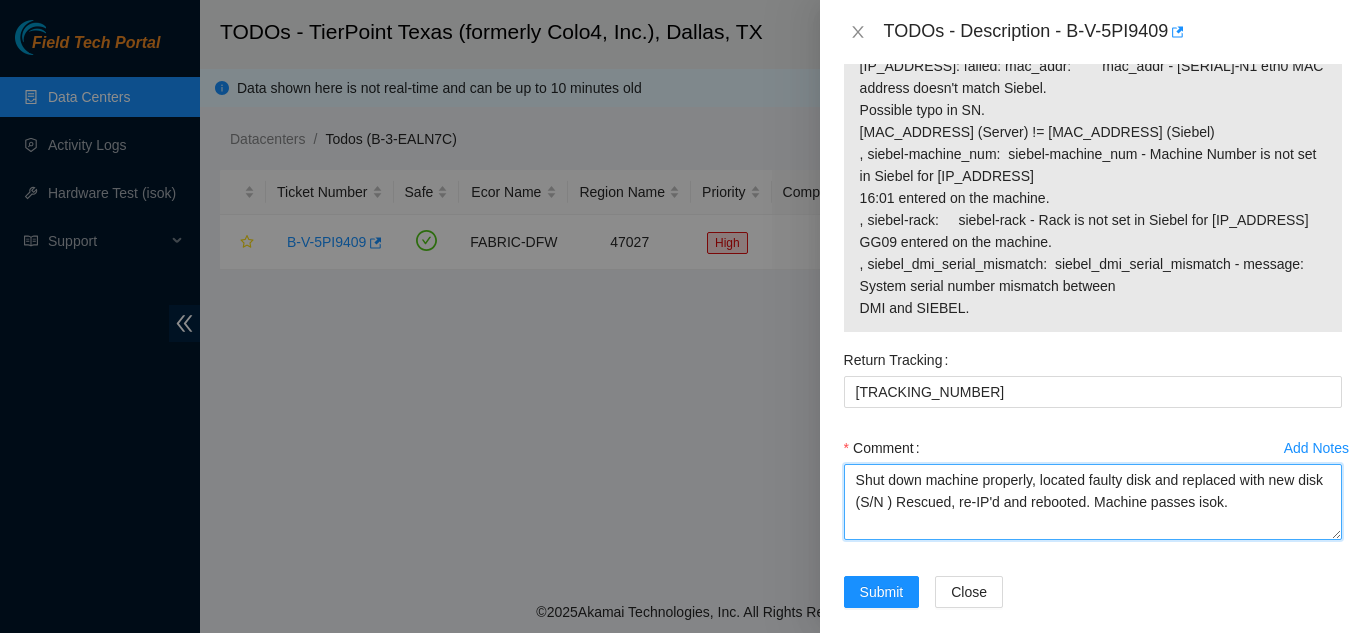 click on "Shut down machine properly, located faulty disk and replaced with new disk (S/N ) Rescued, re-IP'd and rebooted. Machine passes isok." at bounding box center (1093, 502) 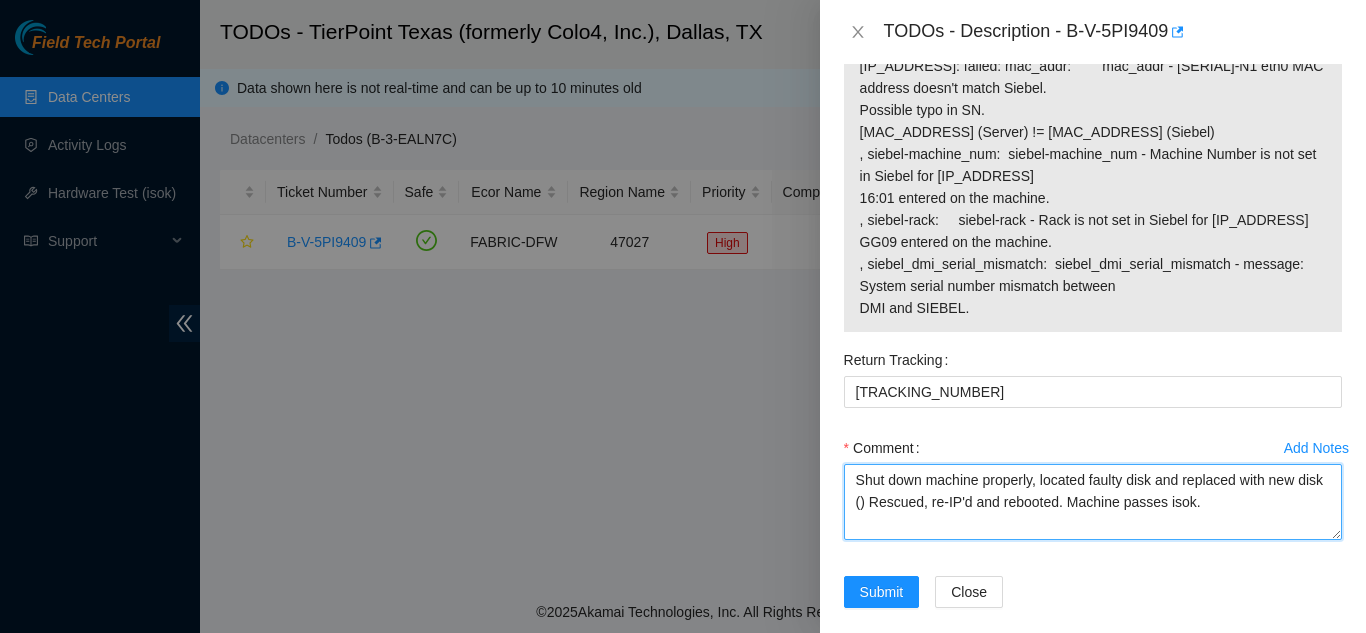 paste on "[SERIAL]" 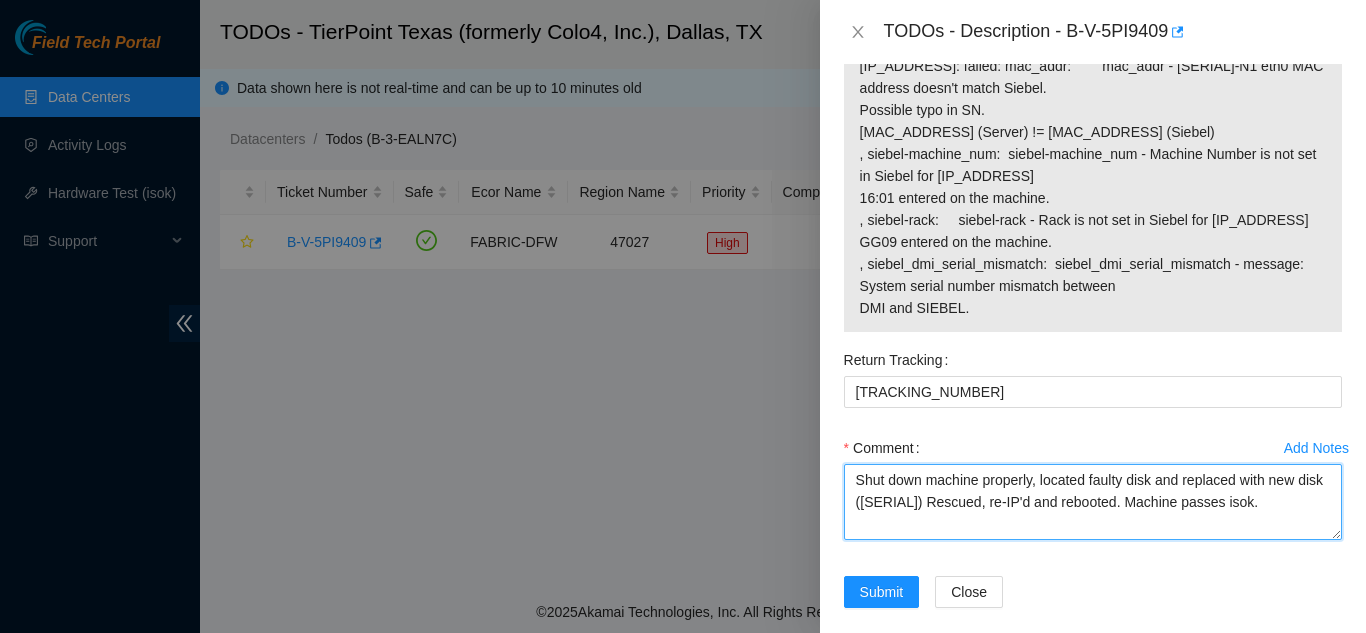 click on "Shut down machine properly, located faulty disk and replaced with new disk ([SERIAL]) Rescued, re-IP'd and rebooted. Machine passes isok." at bounding box center (1093, 502) 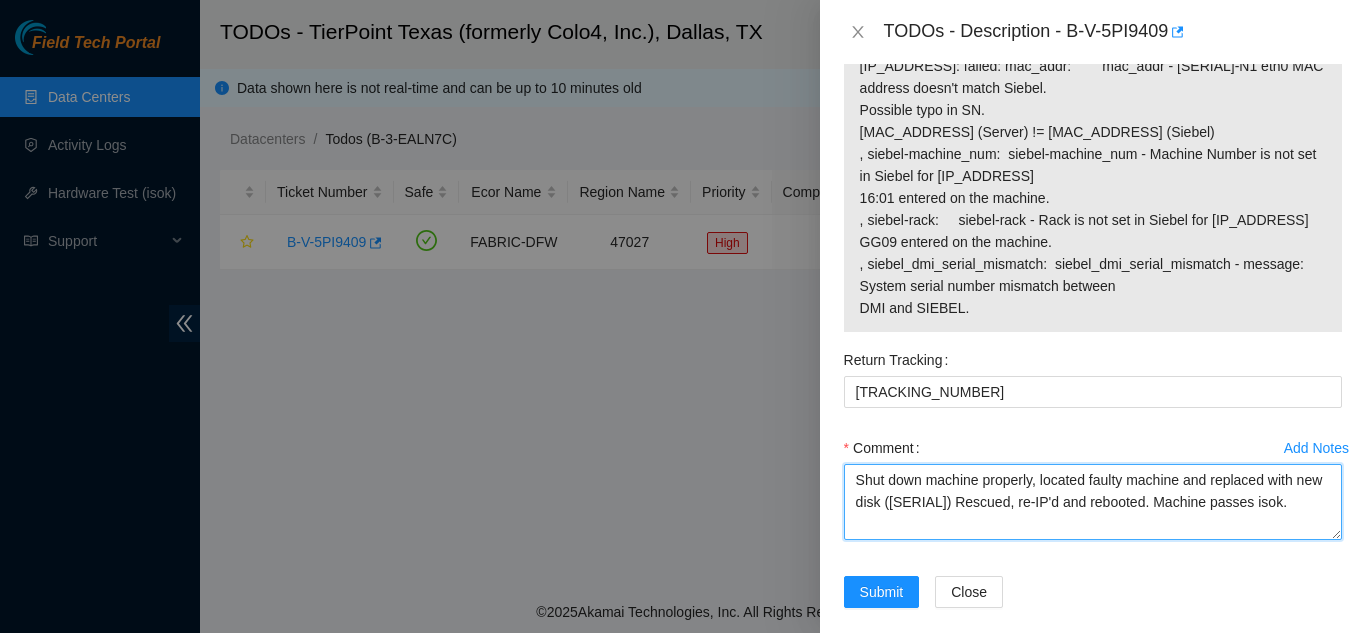 click on "Shut down machine properly, located faulty machine and replaced with new disk ([SERIAL]) Rescued, re-IP'd and rebooted. Machine passes isok." at bounding box center [1093, 502] 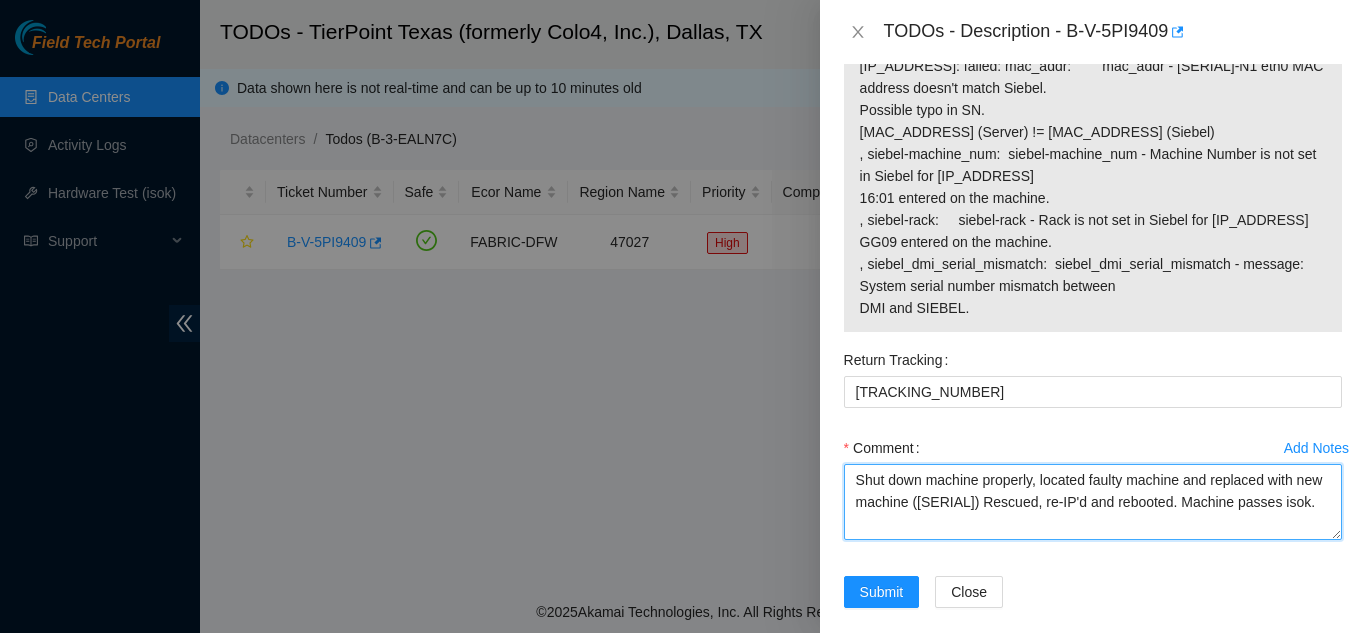 click on "Shut down machine properly, located faulty machine and replaced with new machine ([SERIAL]) Rescued, re-IP'd and rebooted. Machine passes isok." at bounding box center (1093, 502) 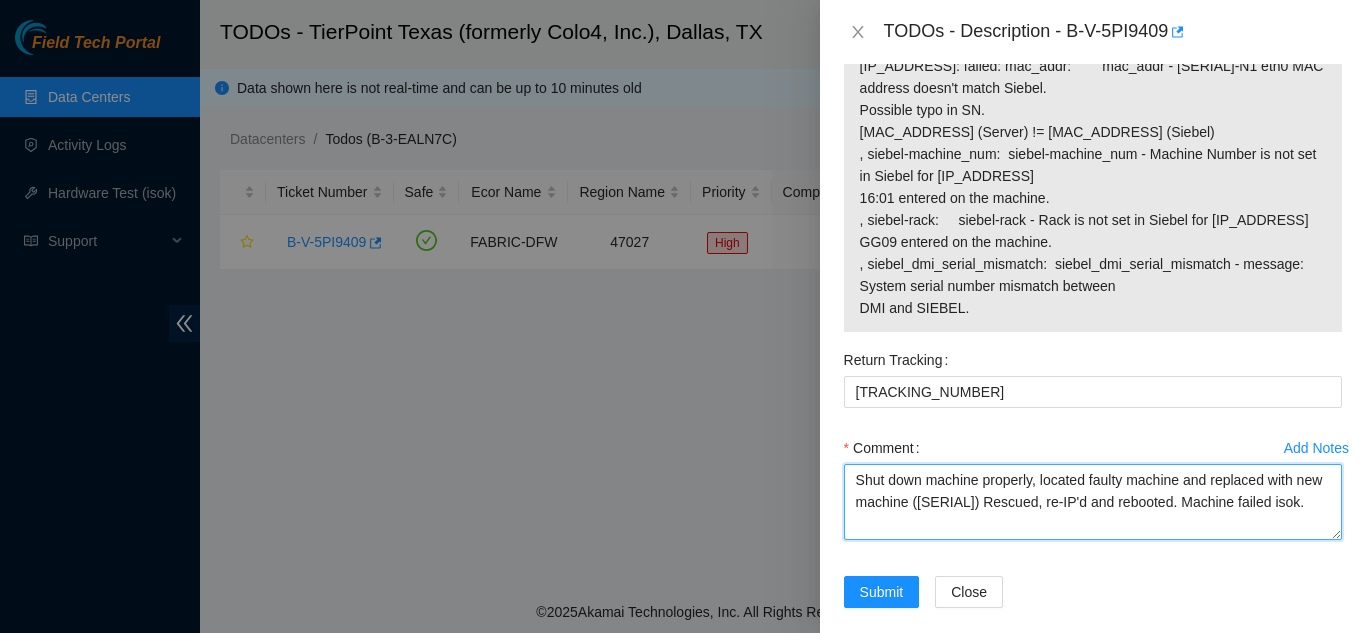 click on "Shut down machine properly, located faulty machine and replaced with new machine ([SERIAL]) Rescued, re-IP'd and rebooted. Machine failed isok." at bounding box center [1093, 502] 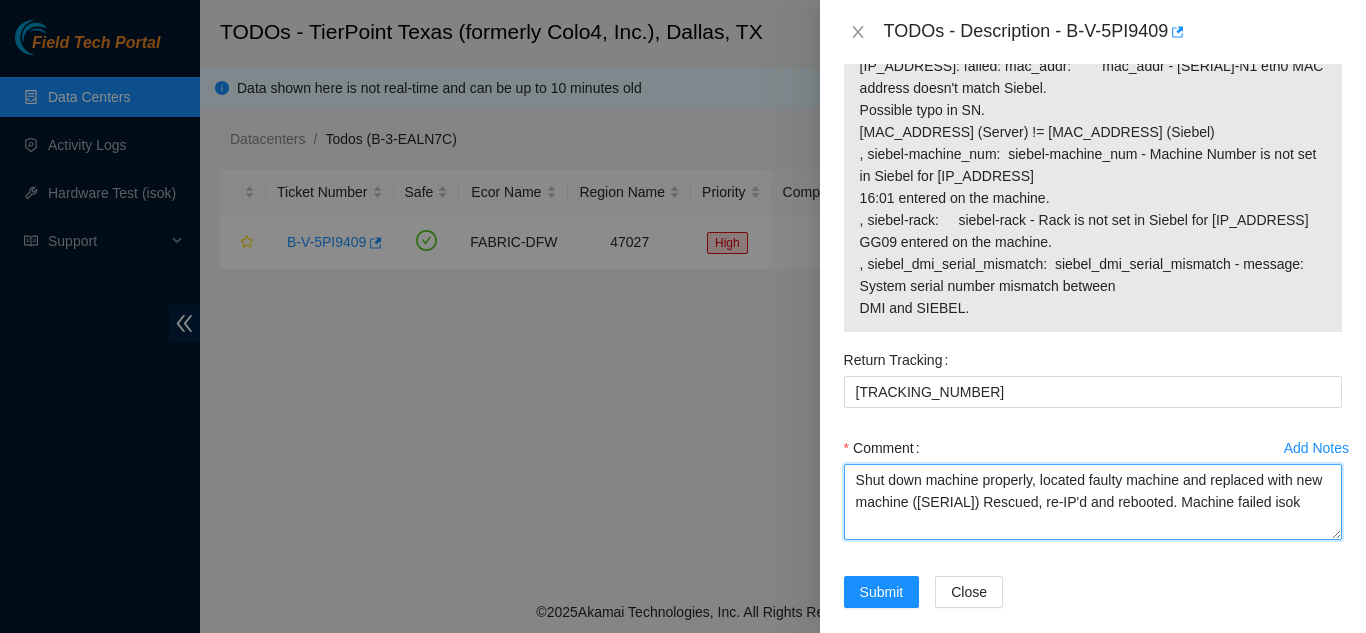 scroll, scrollTop: 2423, scrollLeft: 0, axis: vertical 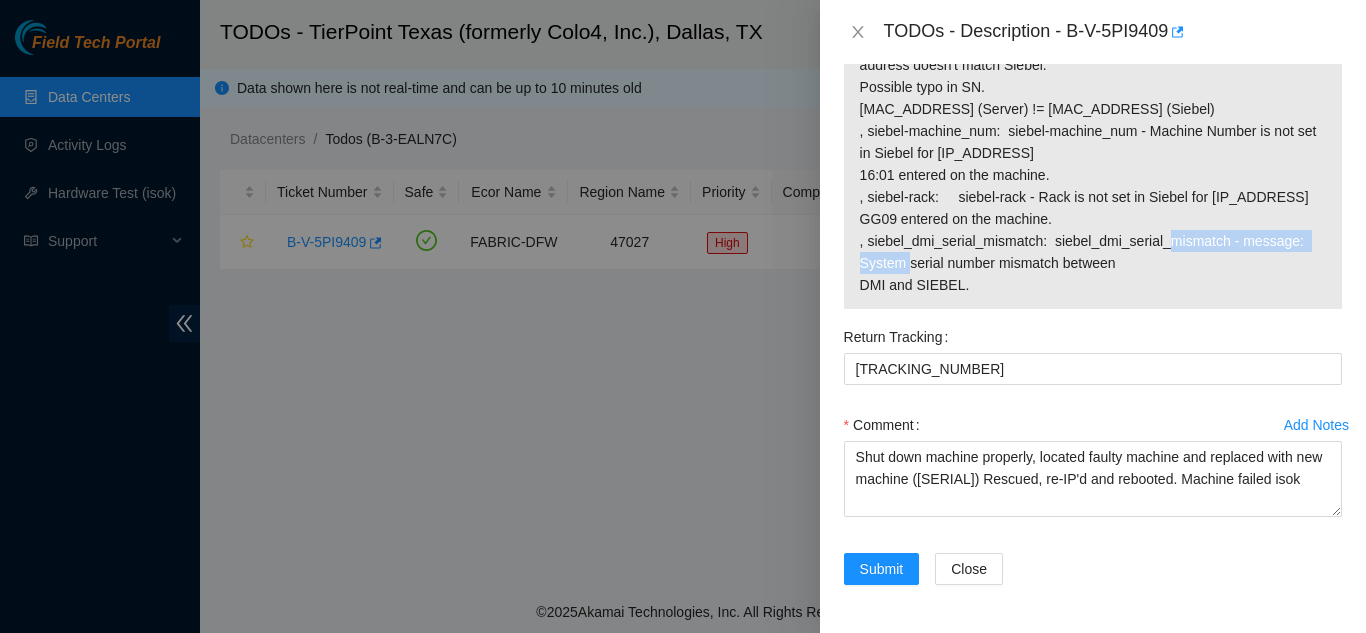 drag, startPoint x: 1042, startPoint y: 244, endPoint x: 1214, endPoint y: 246, distance: 172.01163 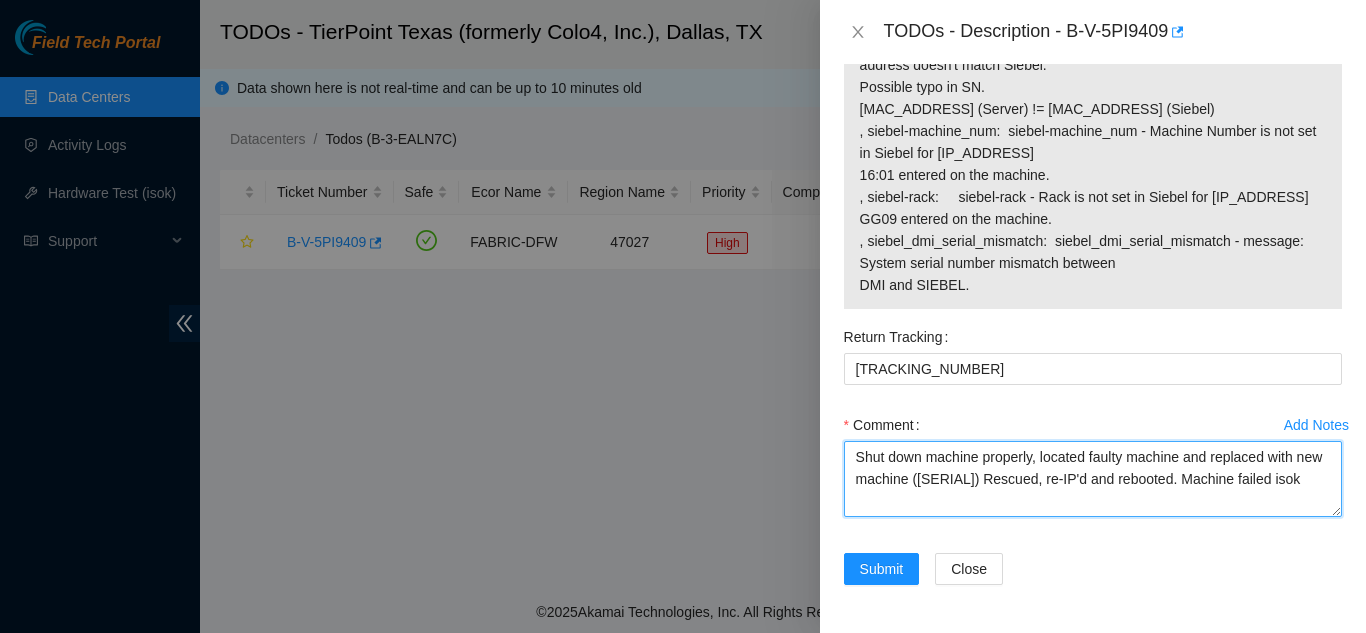 click on "Shut down machine properly, located faulty machine and replaced with new machine ([SERIAL]) Rescued, re-IP'd and rebooted. Machine failed isok" at bounding box center [1093, 479] 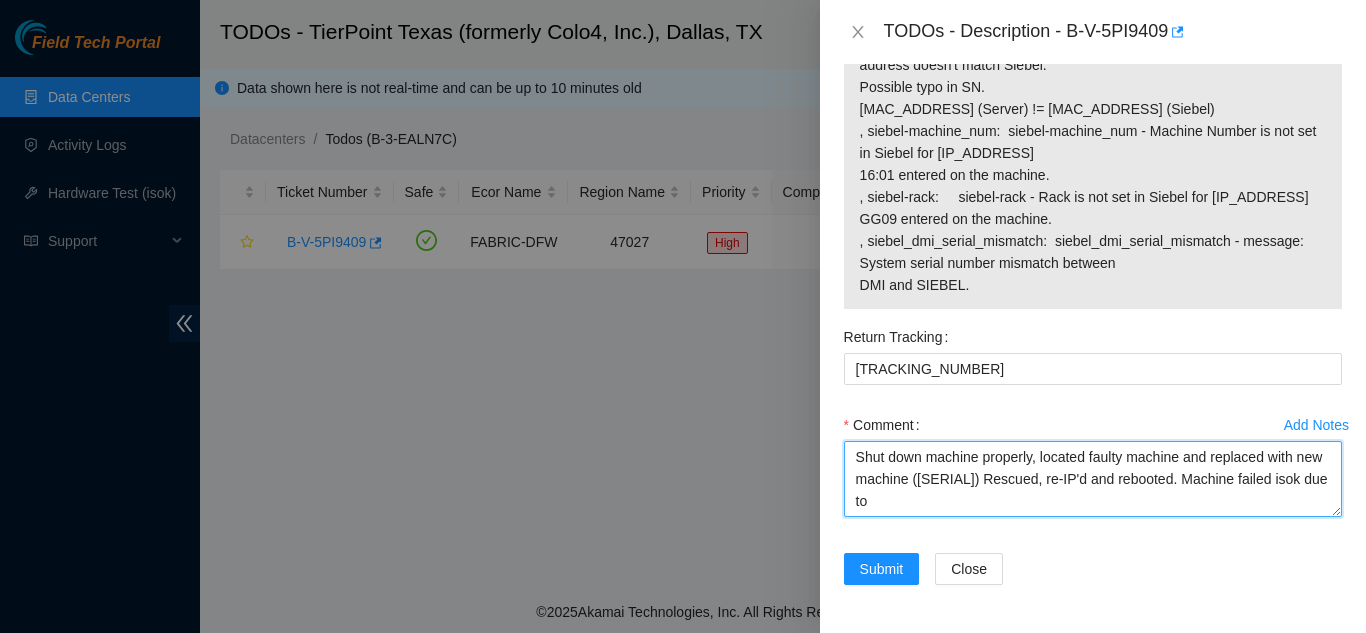 paste on "siebel_dmi_serial_mismatch" 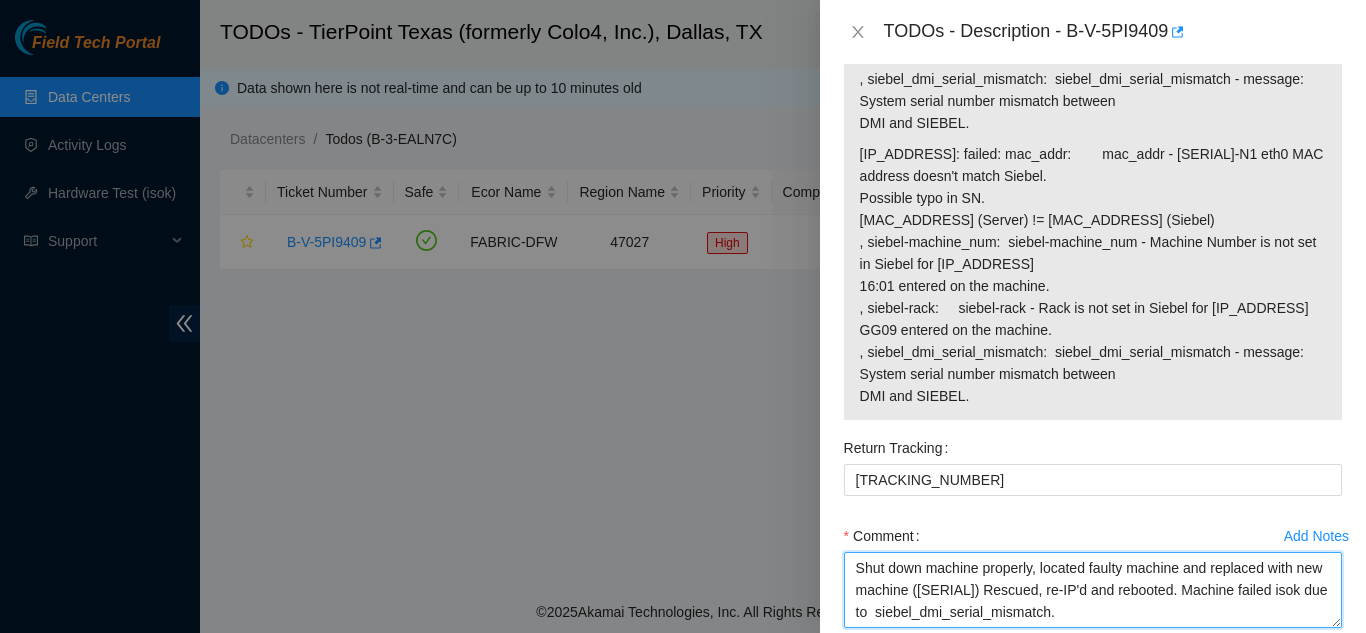 scroll, scrollTop: 2423, scrollLeft: 0, axis: vertical 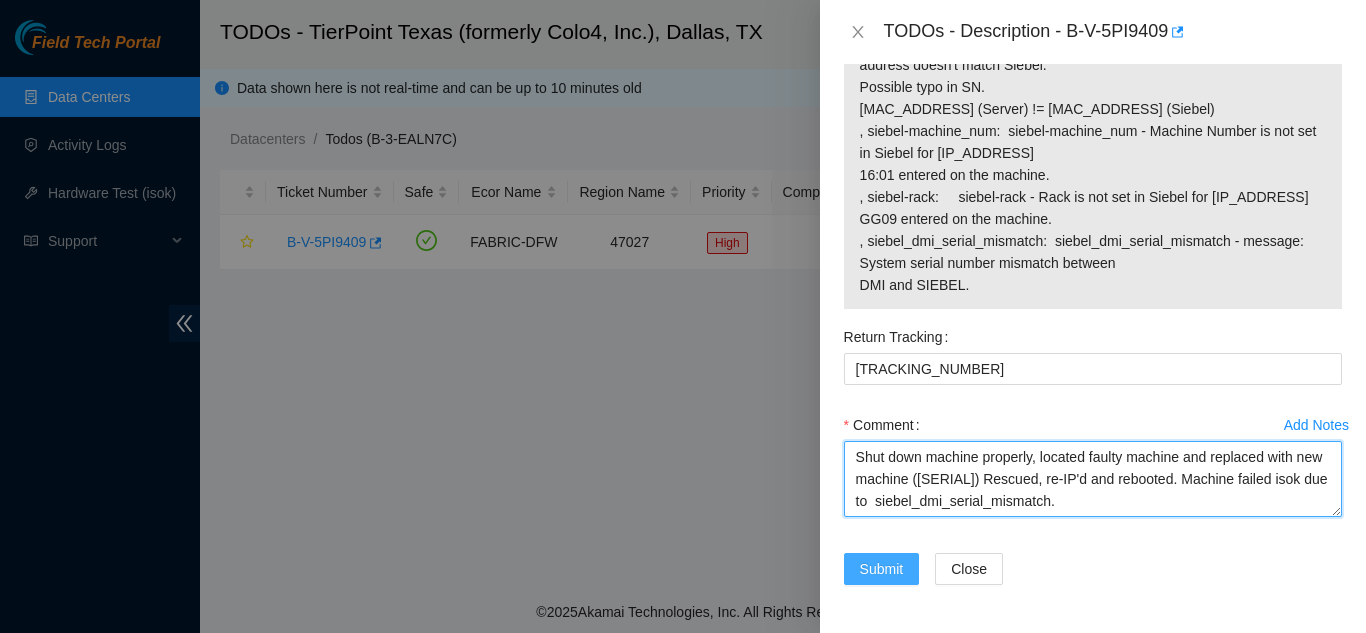 type on "Shut down machine properly, located faulty machine and replaced with new machine ([SERIAL]) Rescued, re-IP'd and rebooted. Machine failed isok due to  siebel_dmi_serial_mismatch." 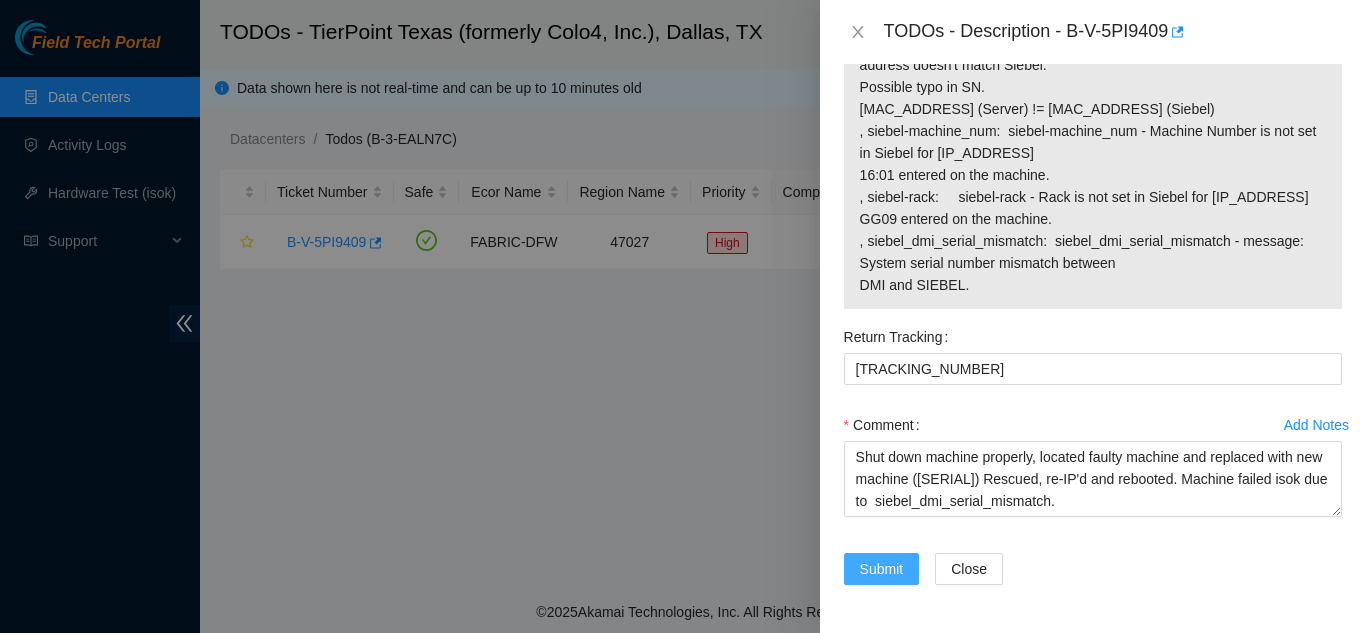 click on "Submit" at bounding box center (882, 569) 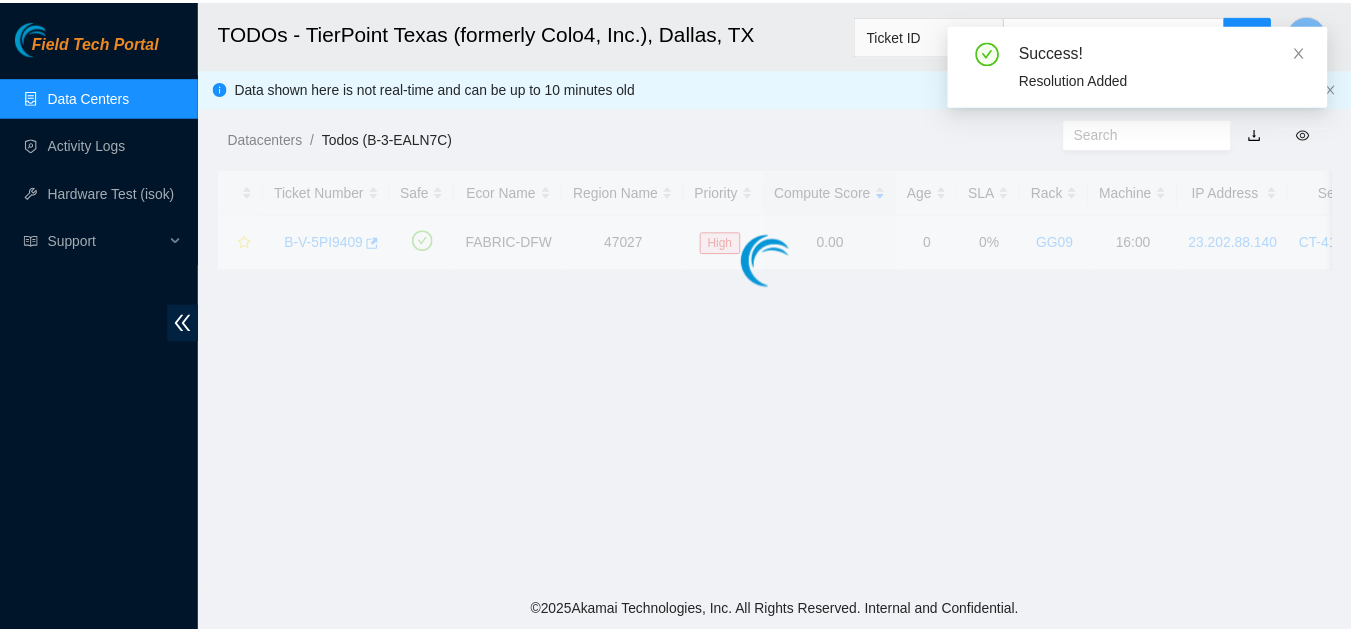 scroll, scrollTop: 613, scrollLeft: 0, axis: vertical 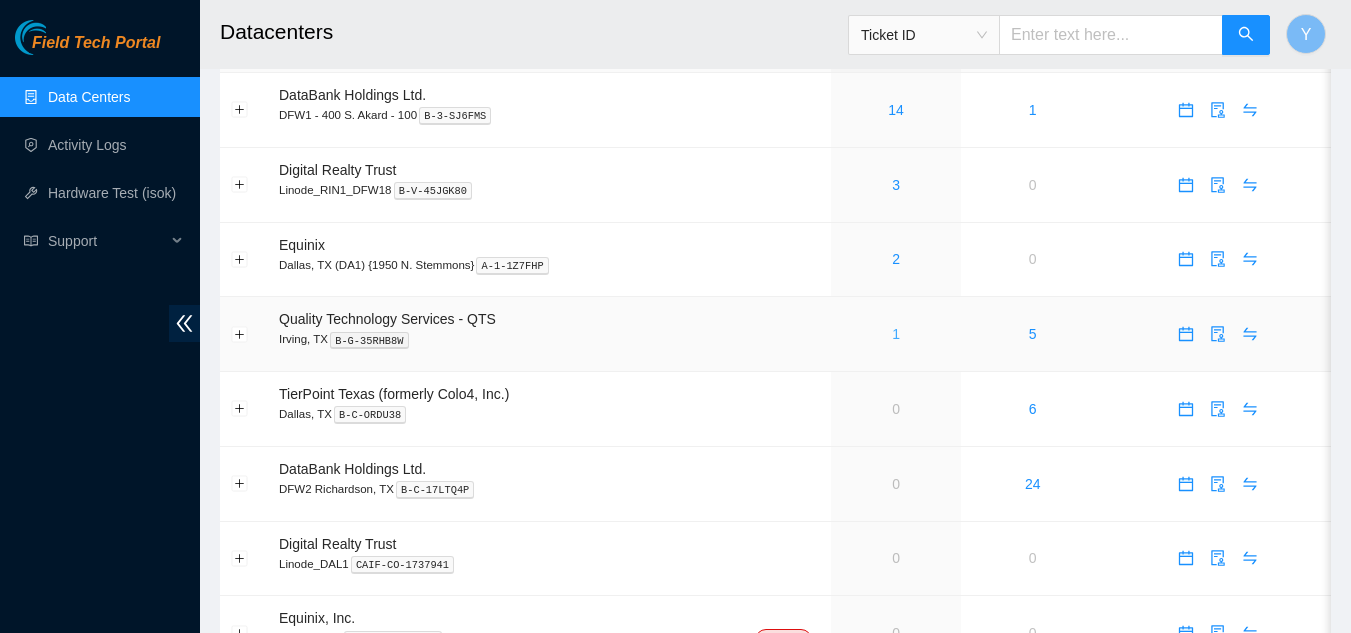 click on "1" at bounding box center [896, 334] 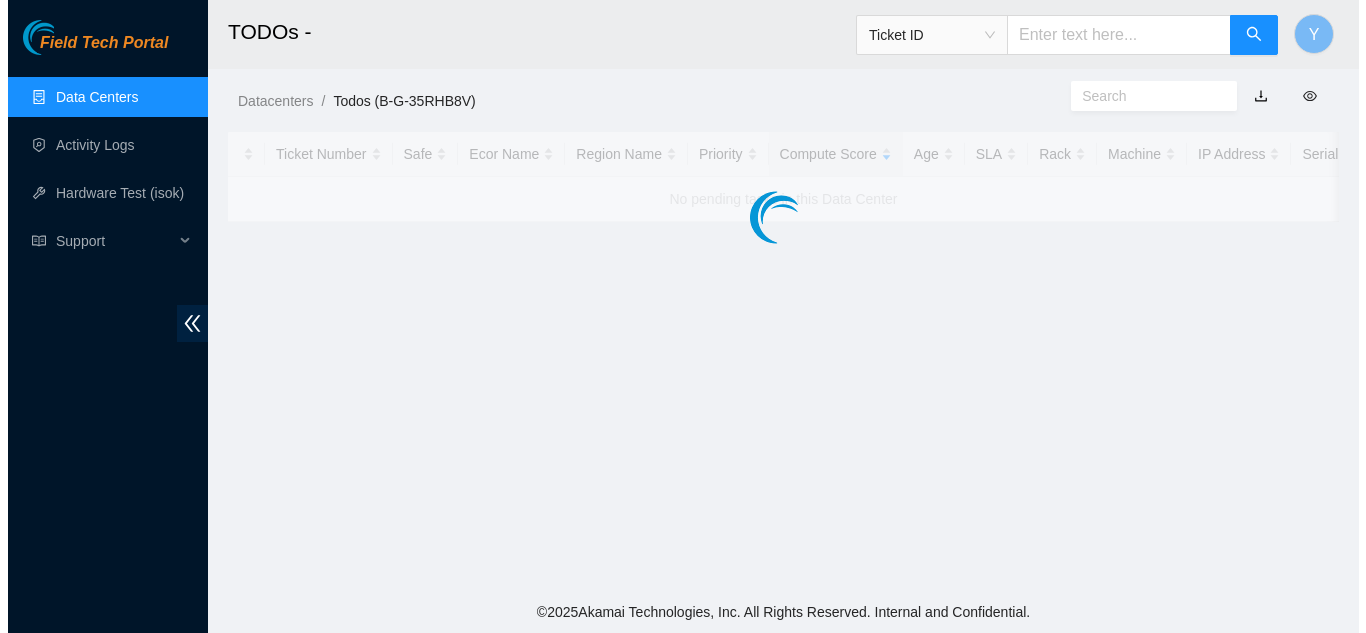 scroll, scrollTop: 0, scrollLeft: 0, axis: both 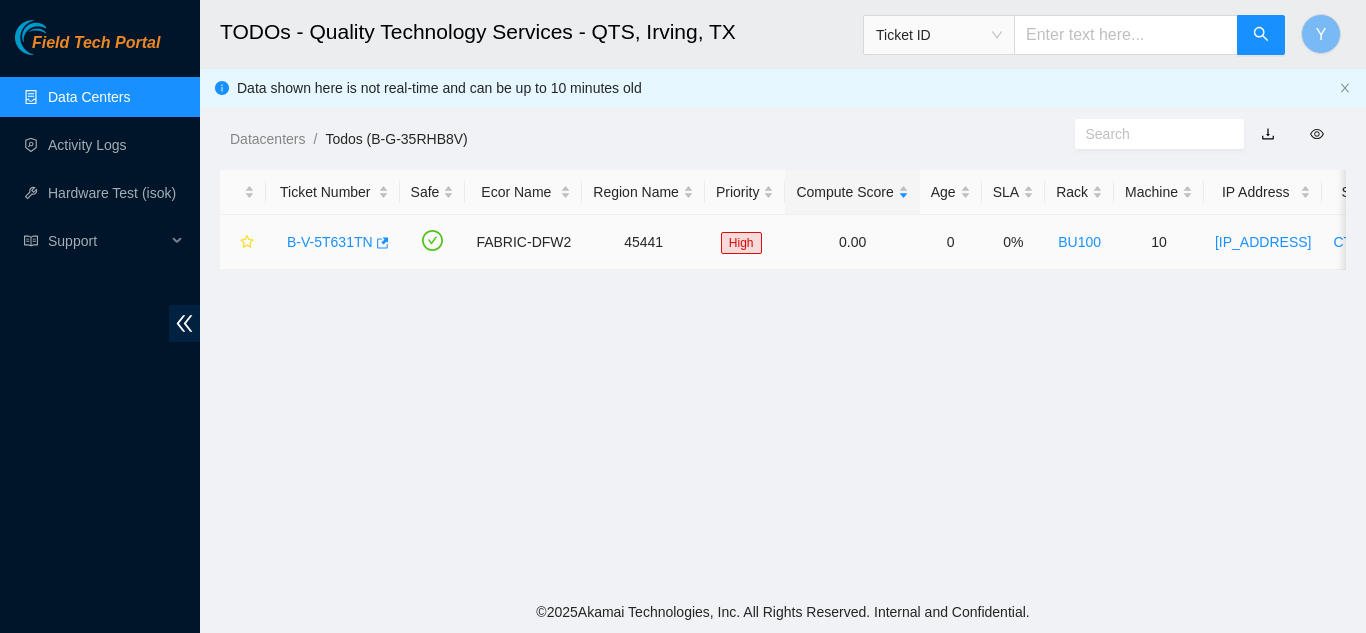 click on "B-V-5T631TN" at bounding box center [330, 242] 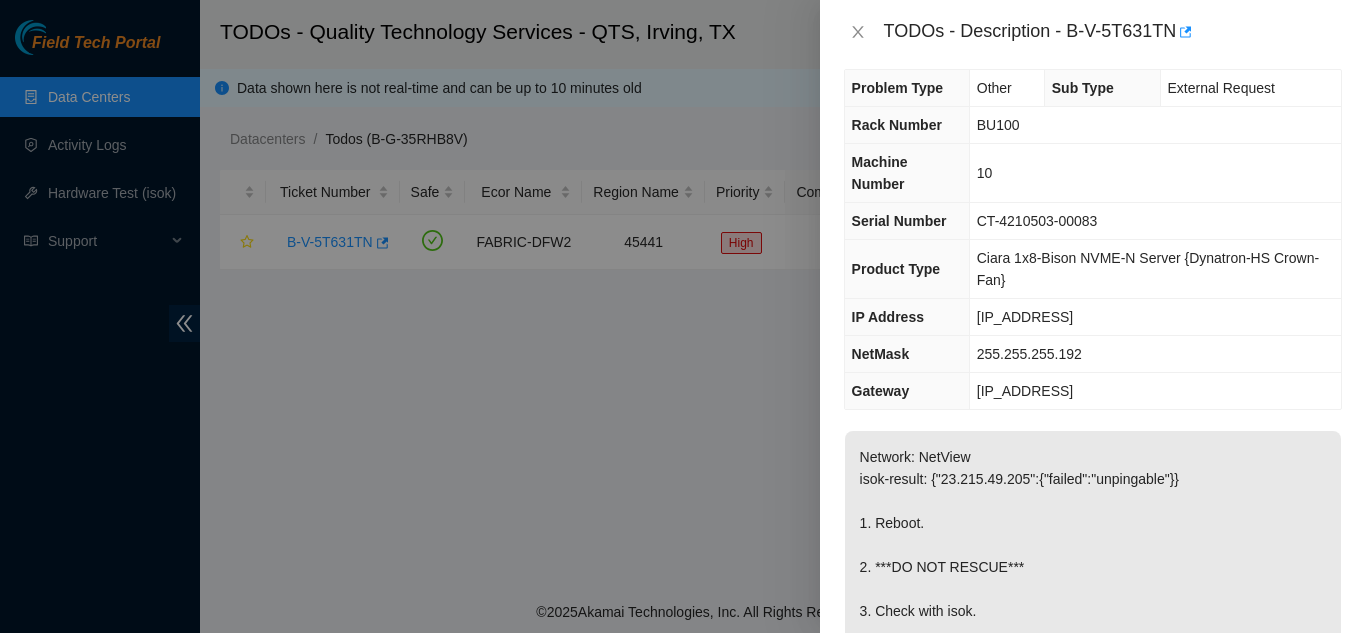 scroll, scrollTop: 0, scrollLeft: 0, axis: both 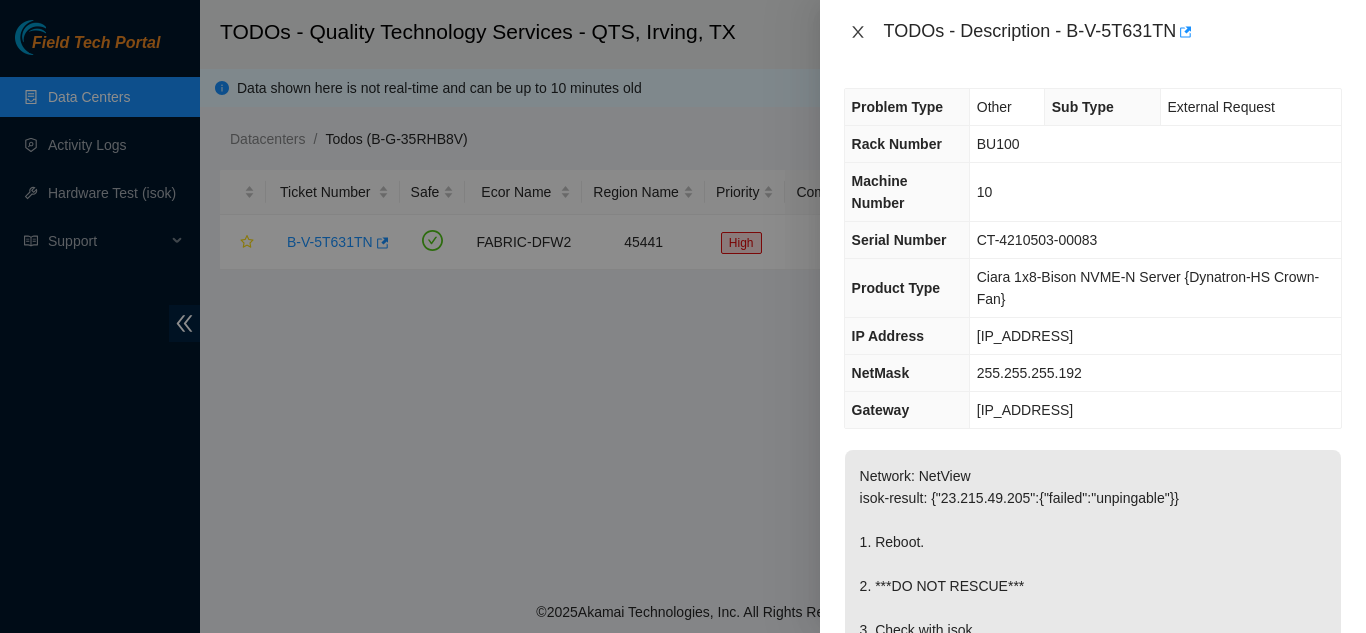 click 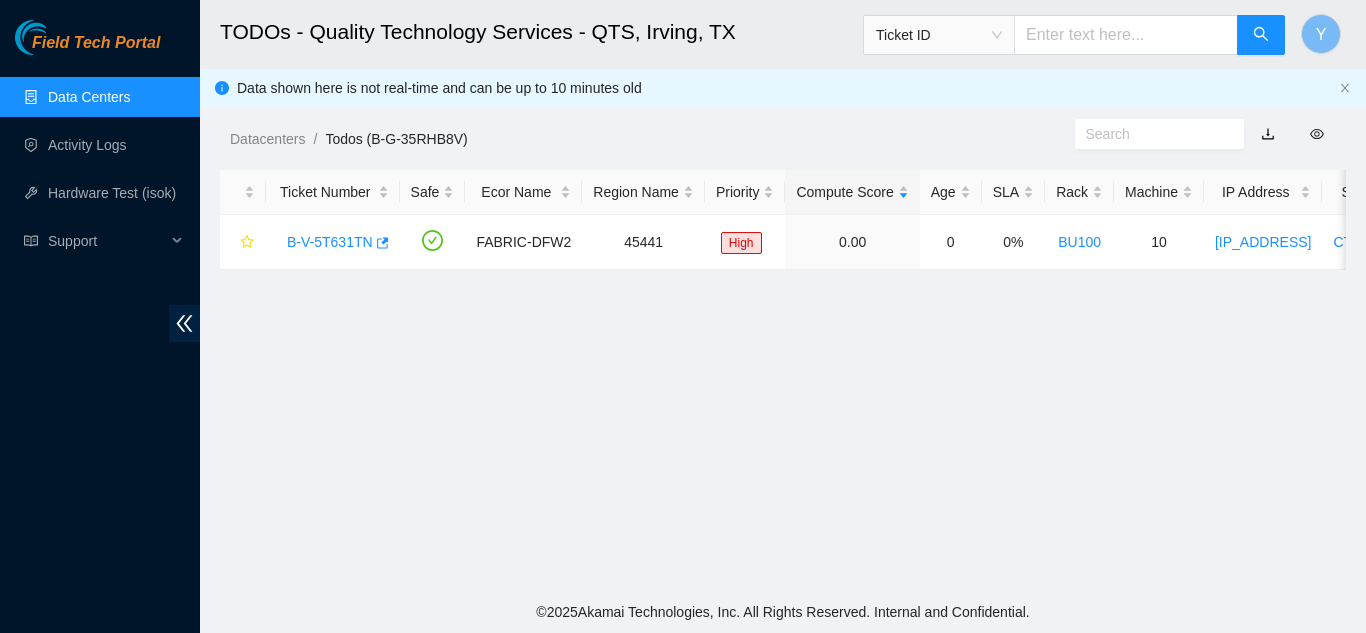 click on "Data Centers" at bounding box center (89, 97) 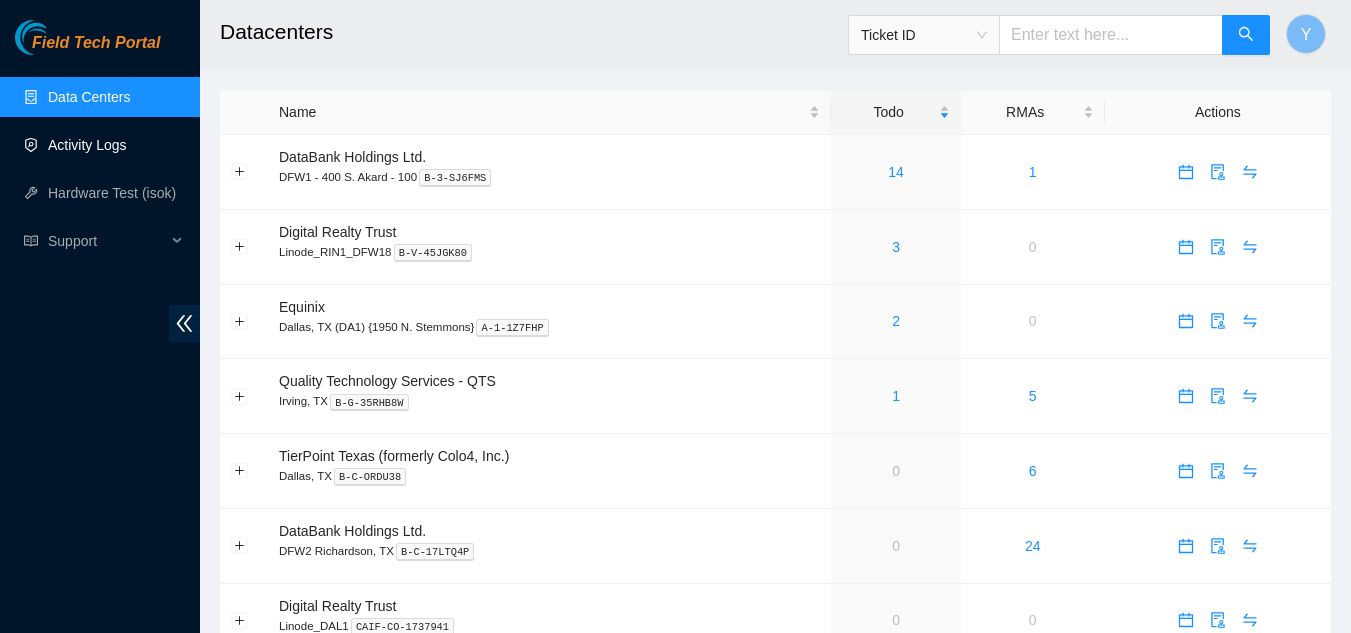 click on "Activity Logs" at bounding box center [87, 145] 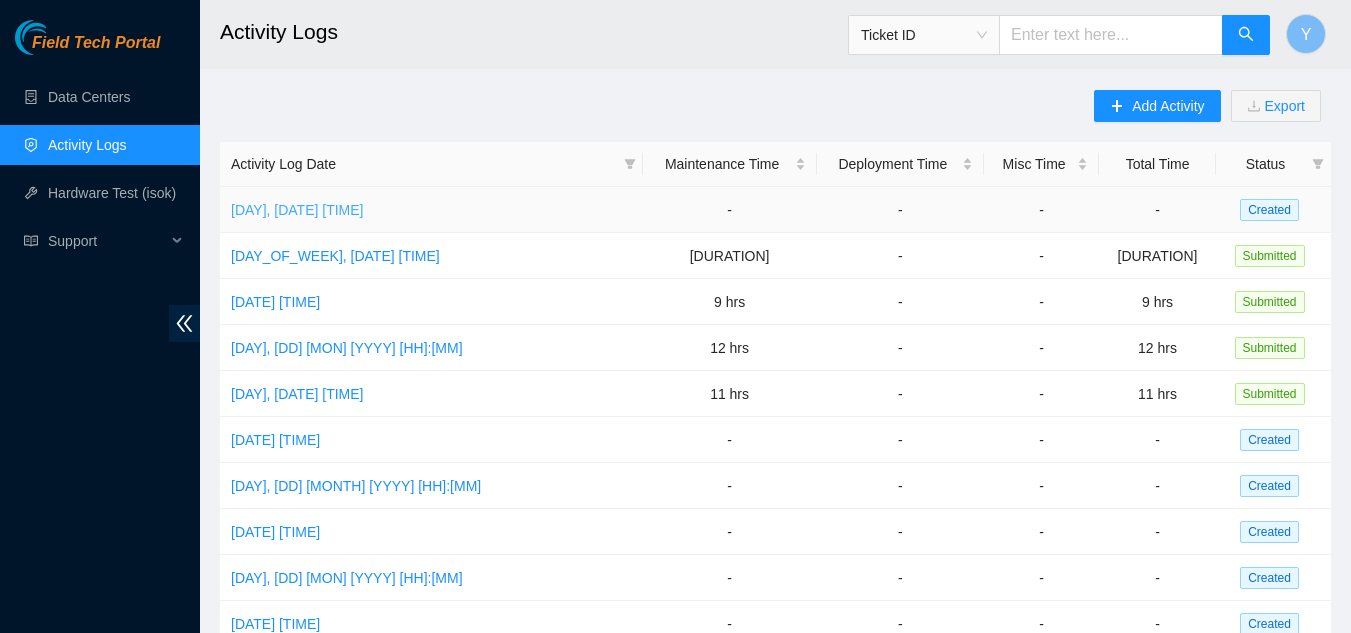 click on "[DAY], [DATE] [TIME]" at bounding box center (297, 210) 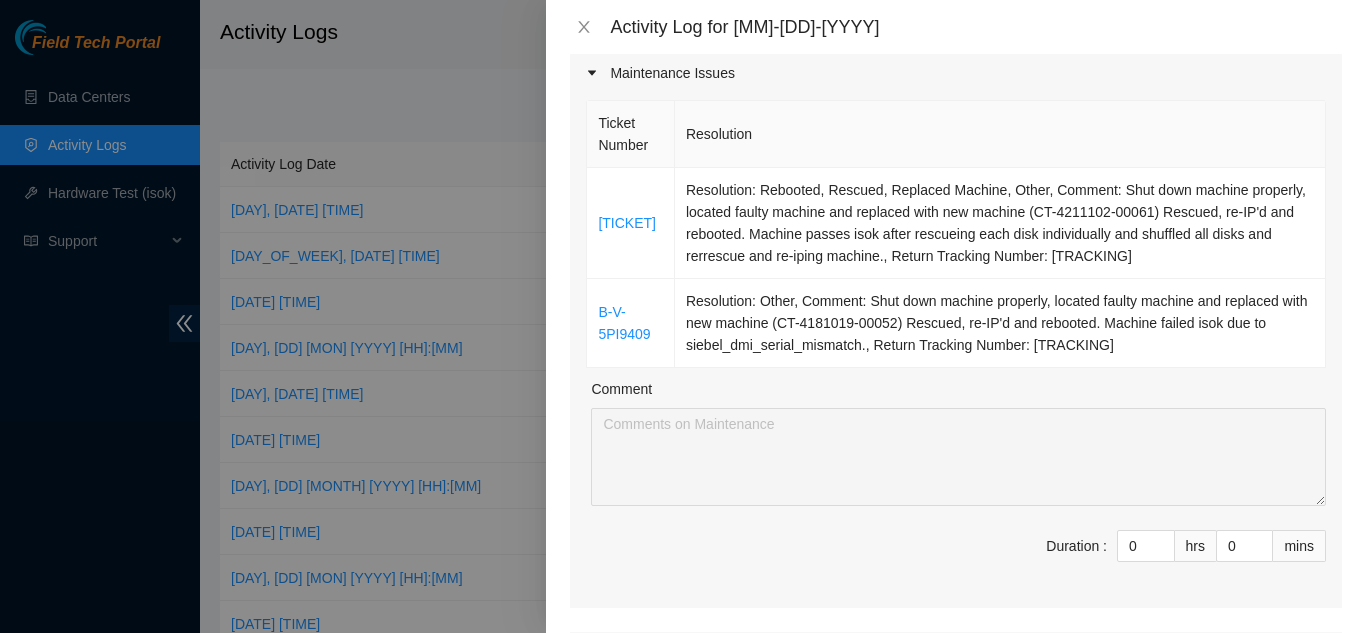 scroll, scrollTop: 200, scrollLeft: 0, axis: vertical 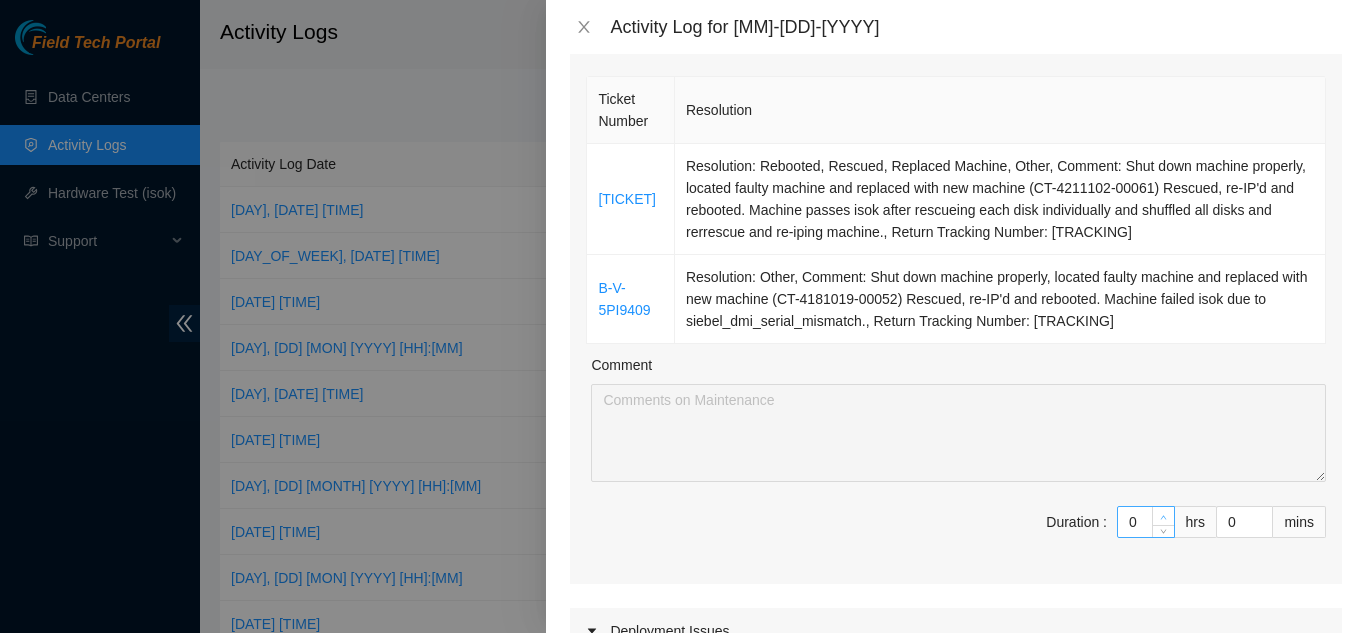 type on "1" 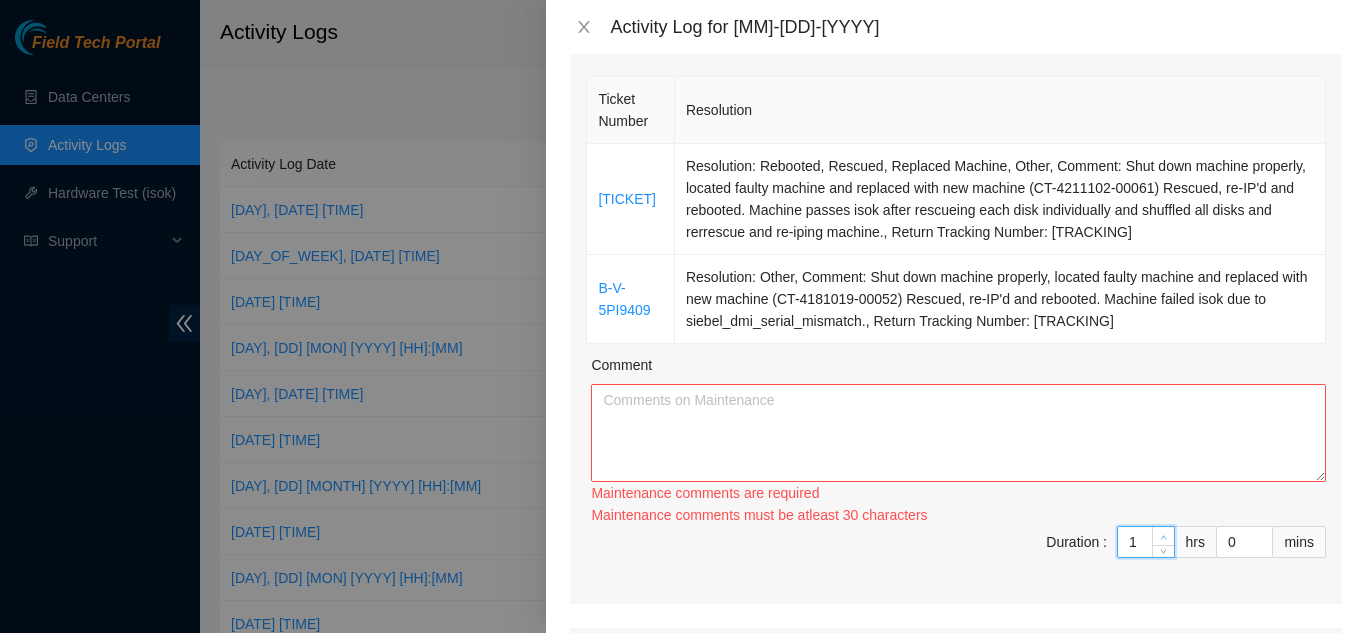 click 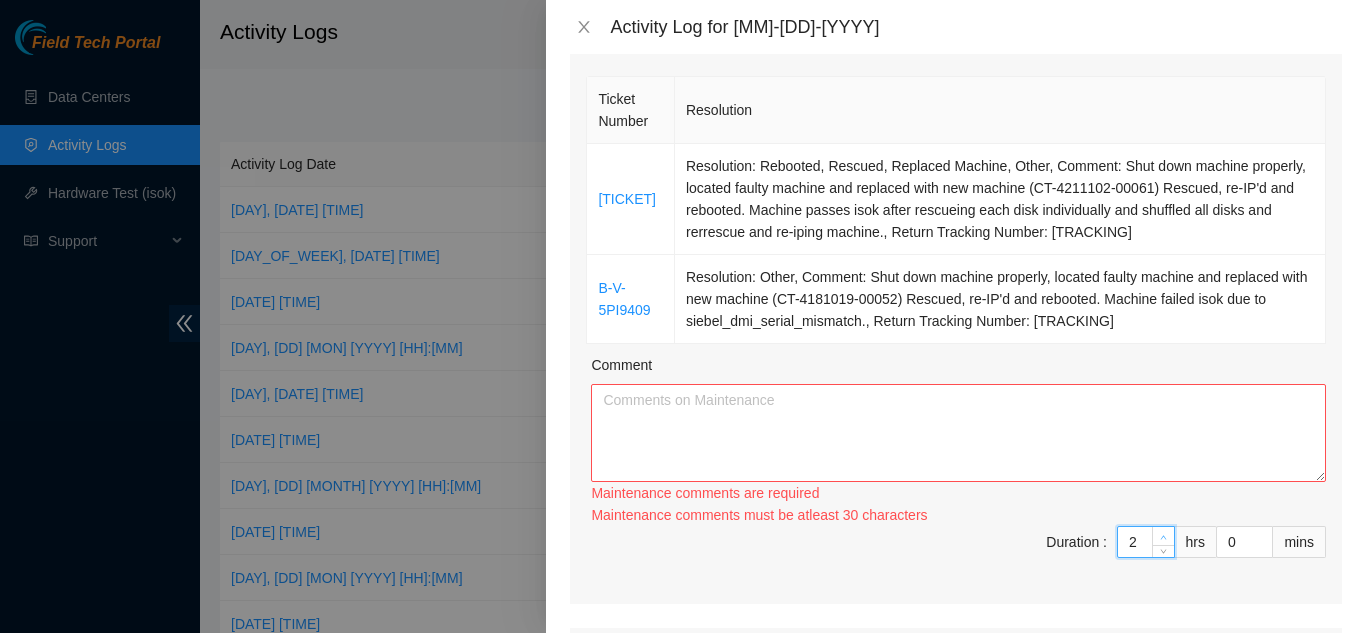click on "Ticket Number Resolution B-W-125120S Resolution: Rebooted, Rescued, Replaced Machine, Other, Comment: Shut down machine properly, located faulty machine and replaced with new machine (CT-4211102-00061) Rescued, re-IP'd and rebooted. Machine passes isok after rescueing each disk individually and shuffled all disks and rerrescue and re-iping machine., Return Tracking Number: [TRACKING_NUMBER] B-V-5PI9409 Resolution: Other, Comment: Shut down machine properly, located faulty machine and replaced with new machine (CT-4181019-00052) Rescued, re-IP'd and rebooted. Machine failed isok due to  siebel_dmi_serial_mismatch., Return Tracking Number: [TRACKING_NUMBER] Comment Maintenance comments are required Maintenance comments must be atleast 30 characters Duration : 2 hrs 0 mins" at bounding box center (956, 338) 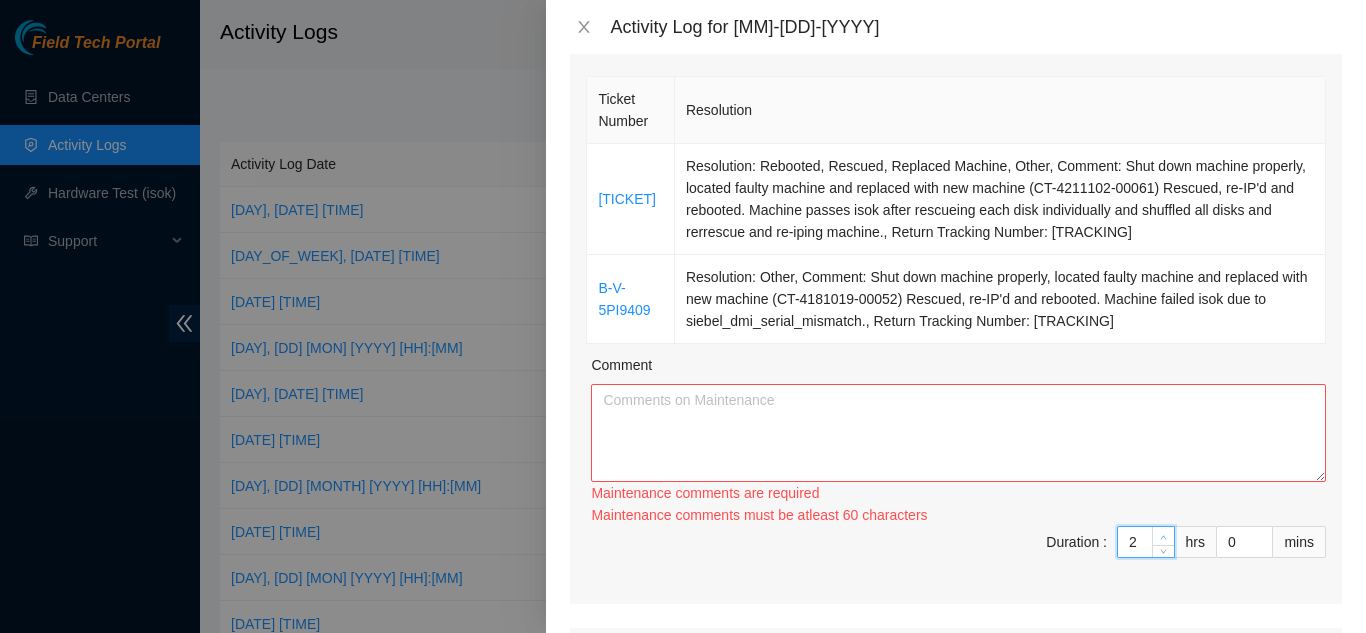 click on "Maintenance comments are required Maintenance comments must be atleast 30 characters Maintenance comments must be atleast 60 characters" at bounding box center (958, 504) 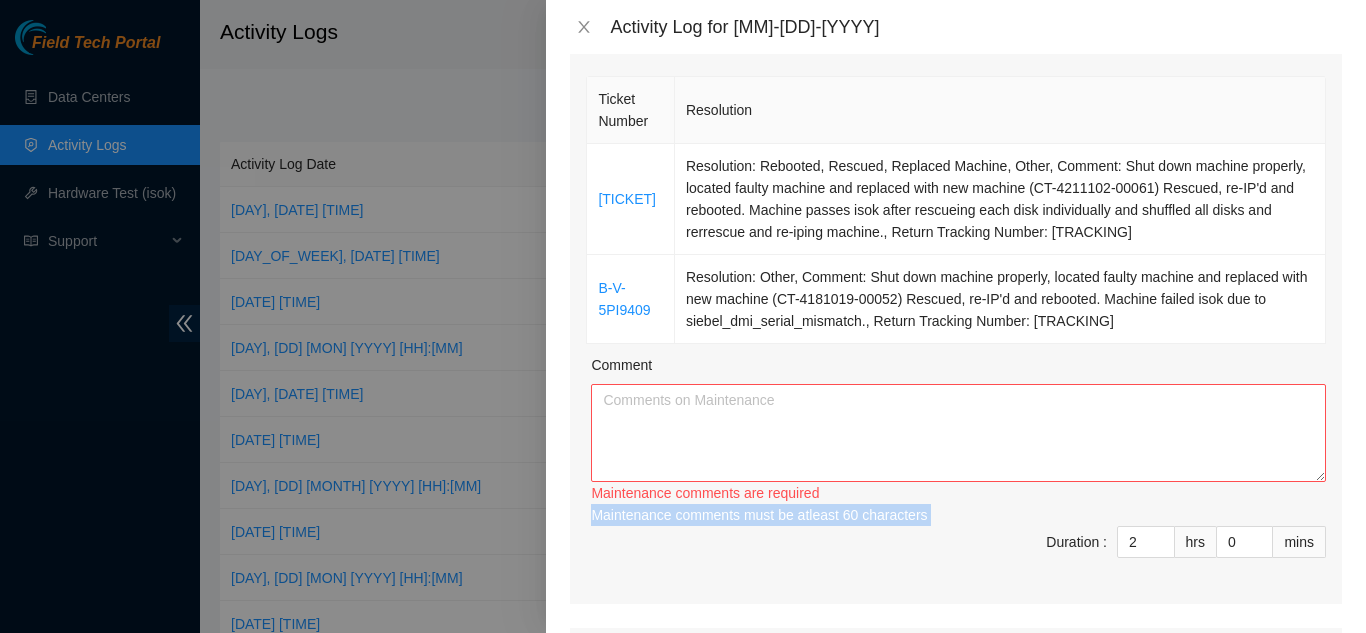 click on "Maintenance comments must be atleast 60 characters" at bounding box center (958, 515) 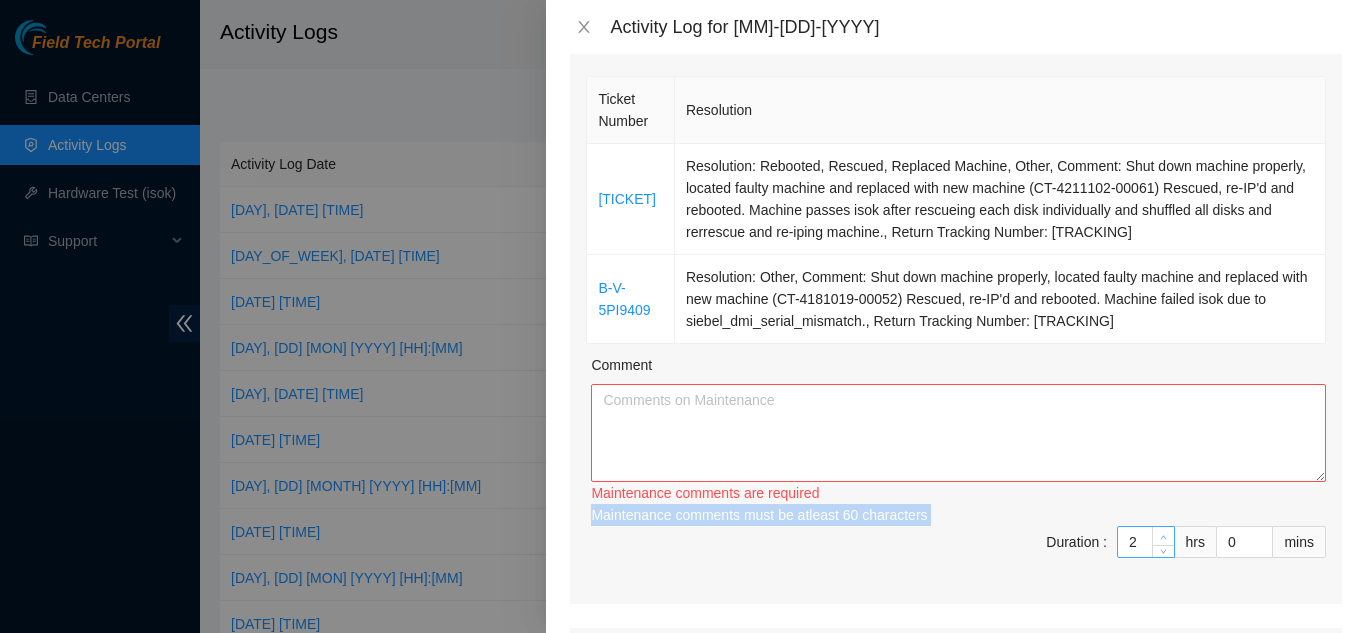 type on "3" 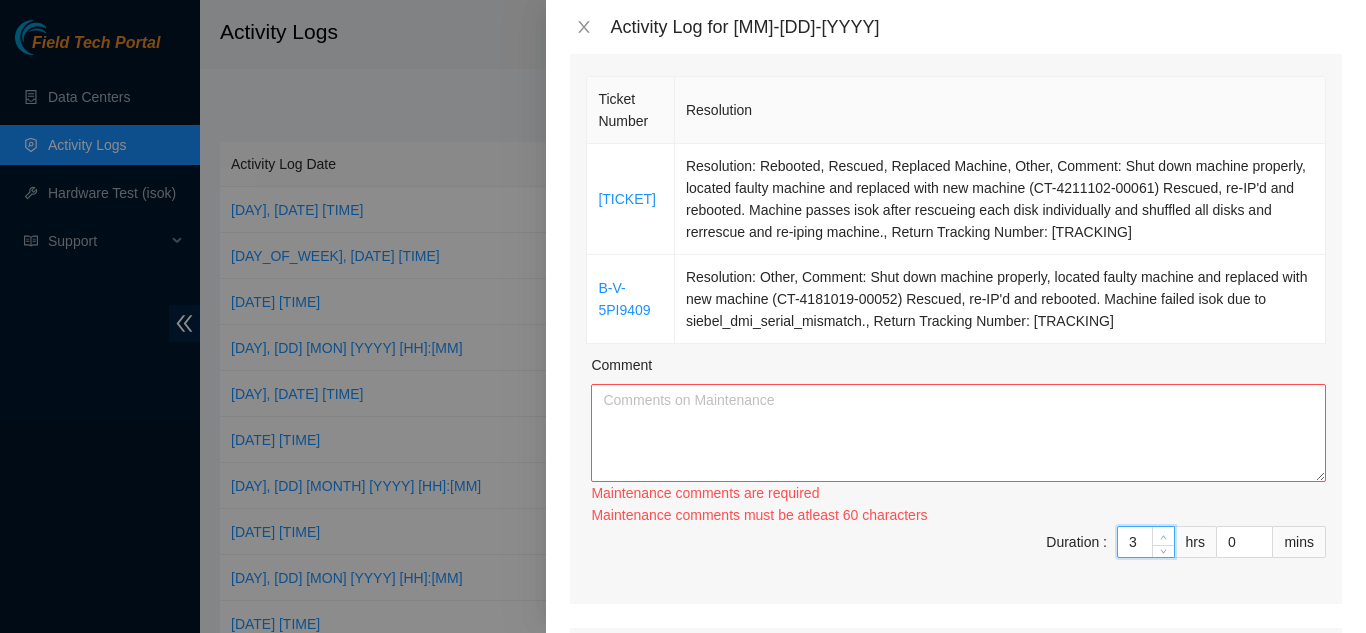 click 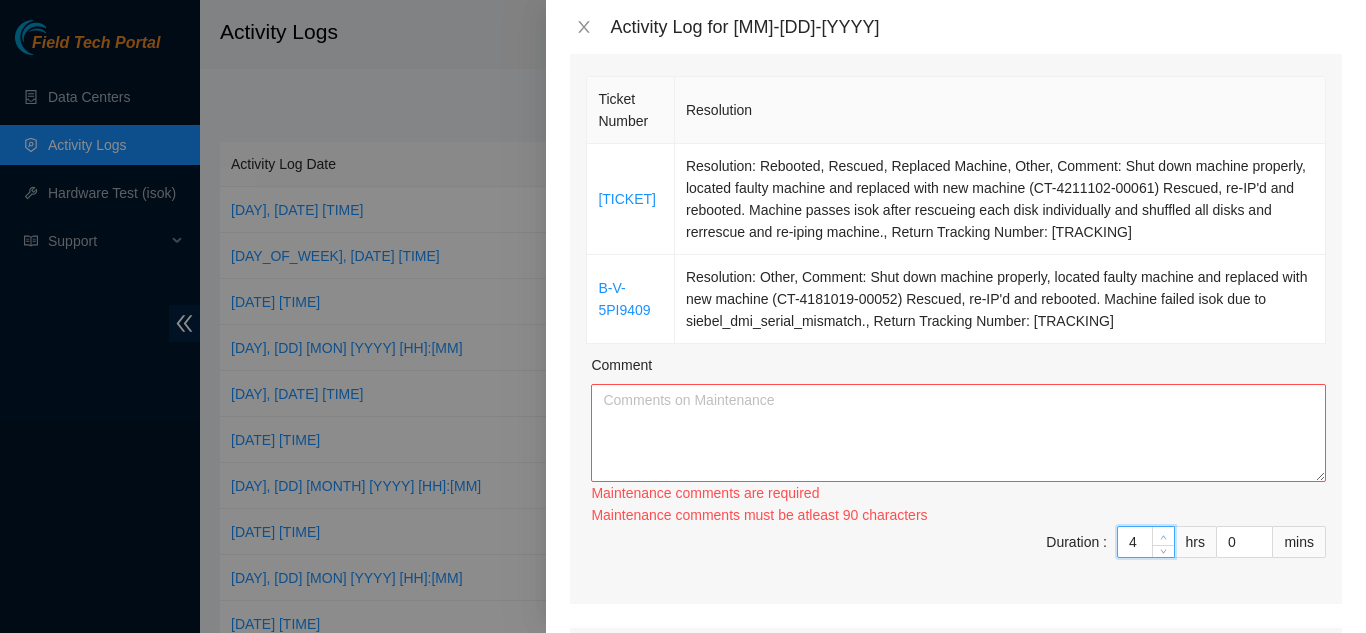 click at bounding box center [1164, 537] 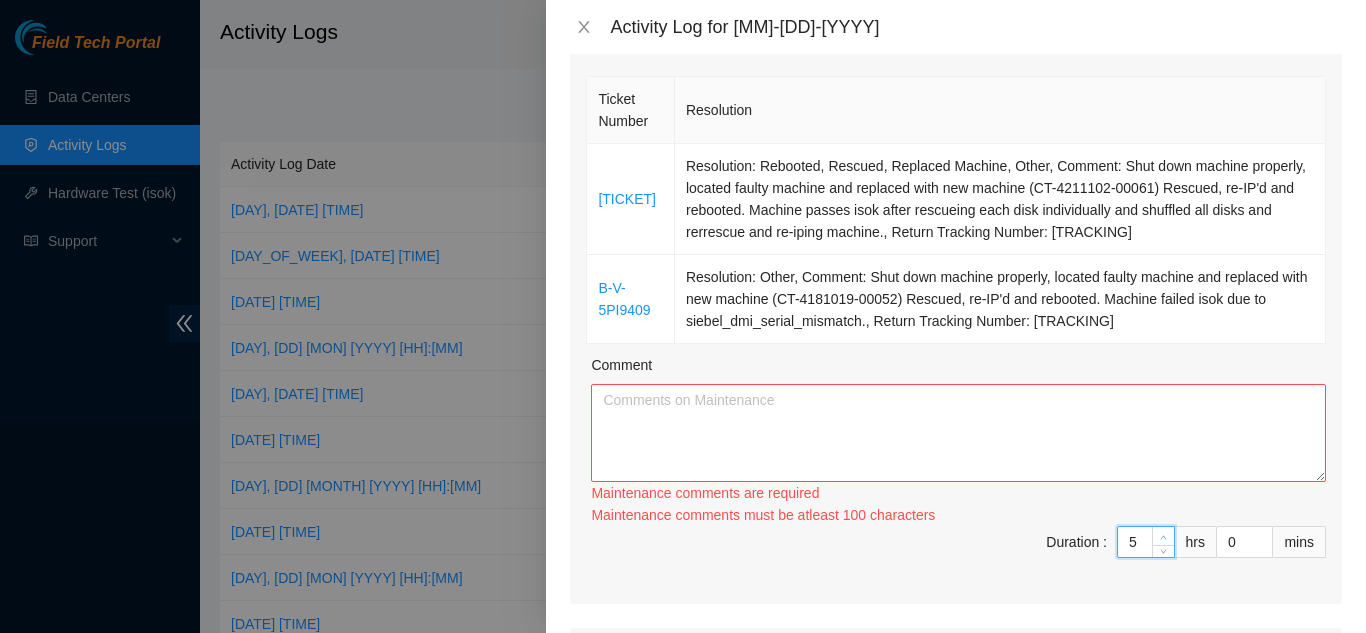 click at bounding box center [1164, 537] 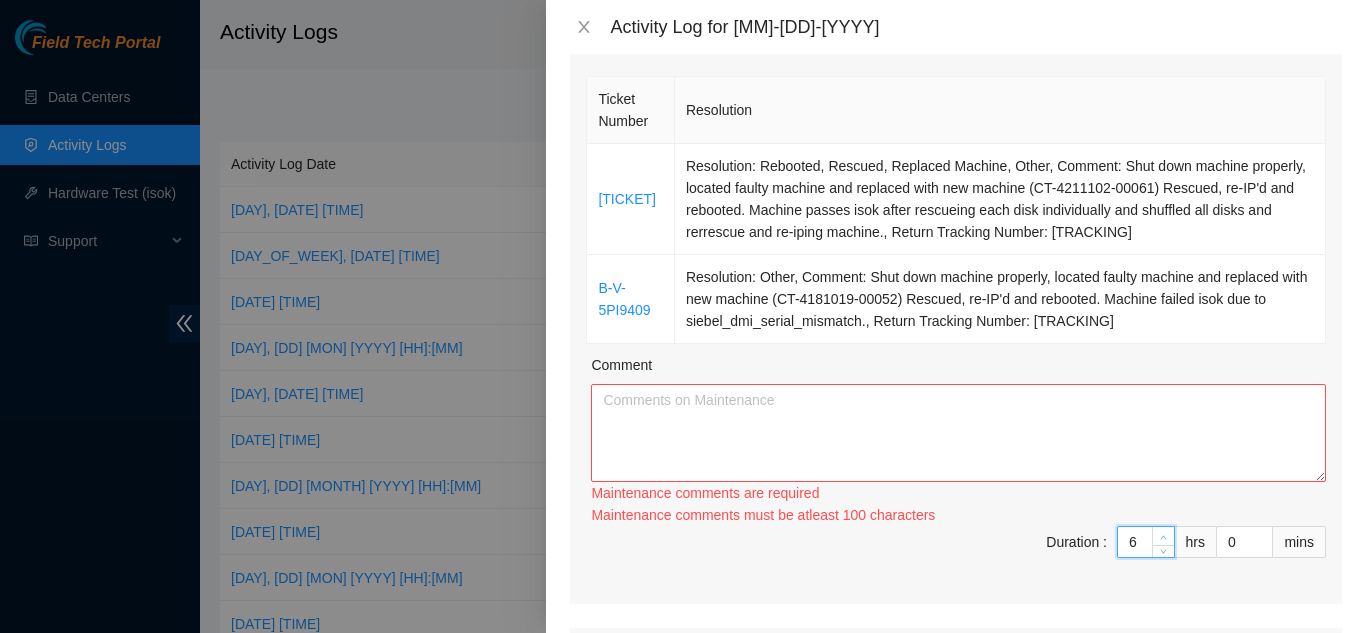 click at bounding box center [1164, 537] 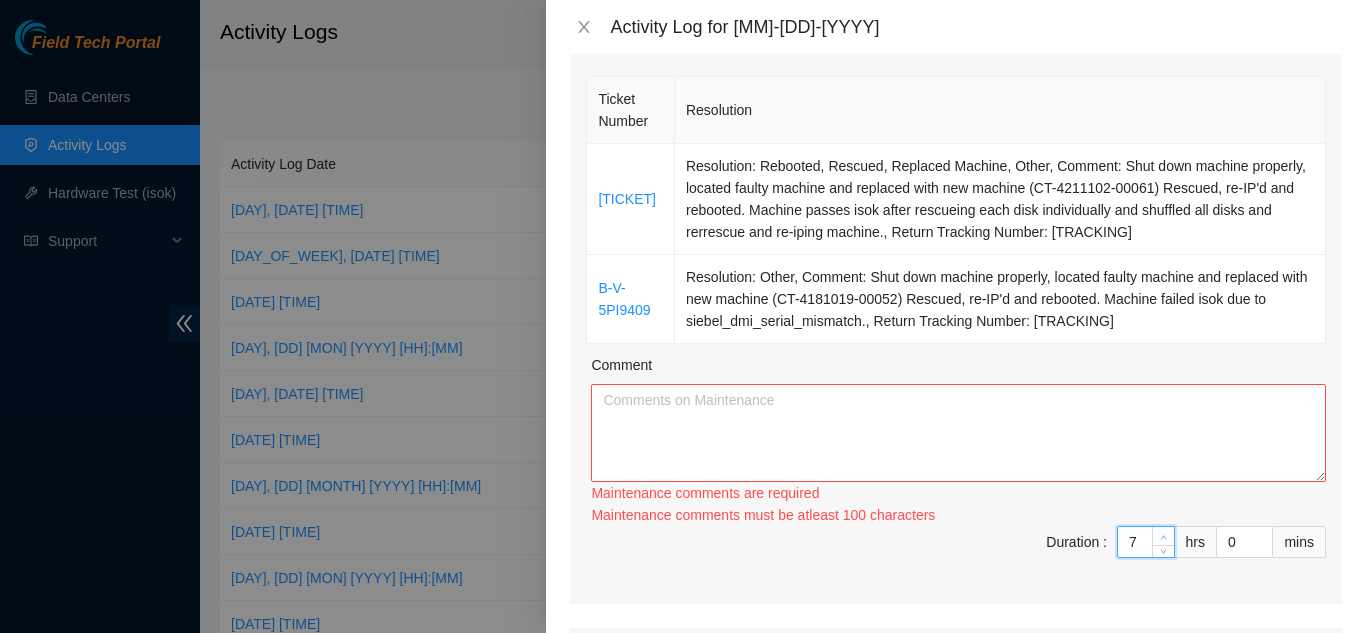 click at bounding box center [1164, 537] 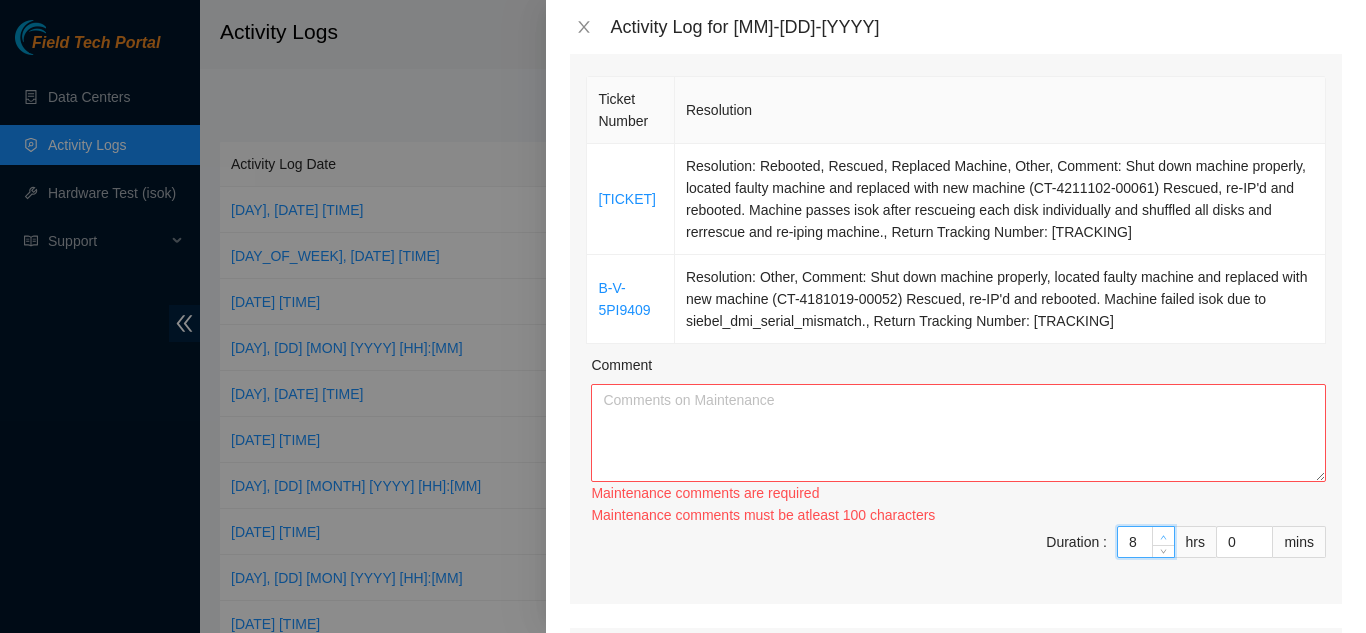 click 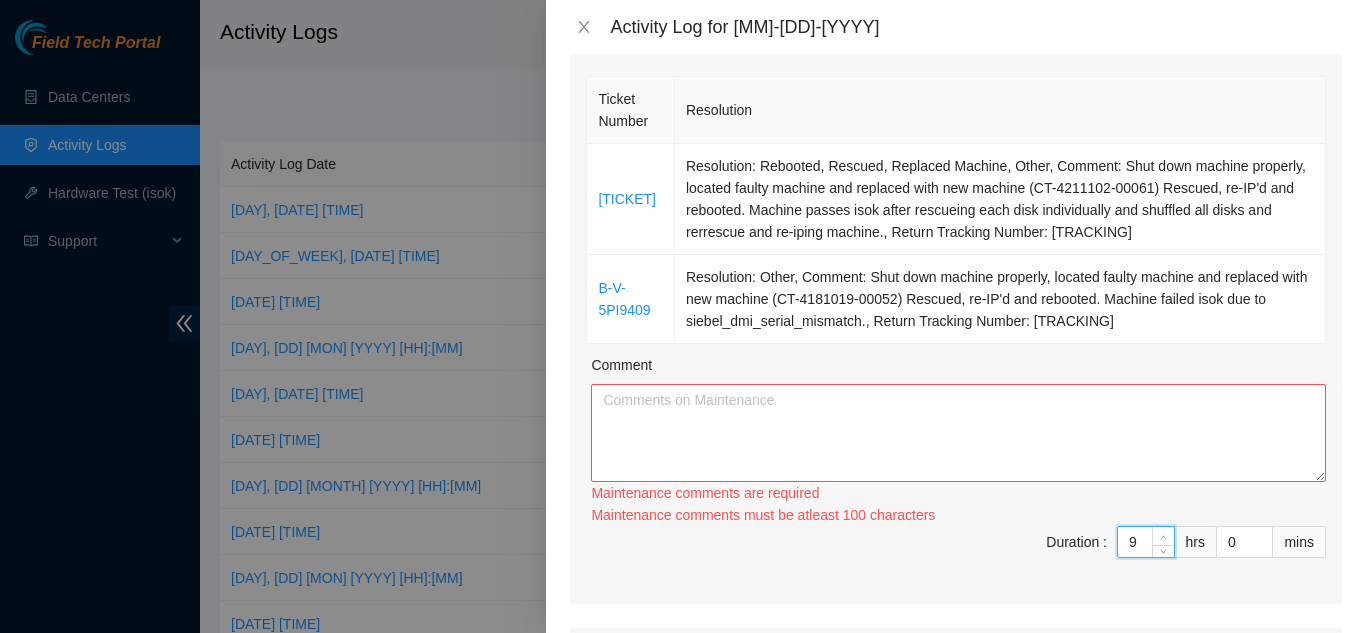 click 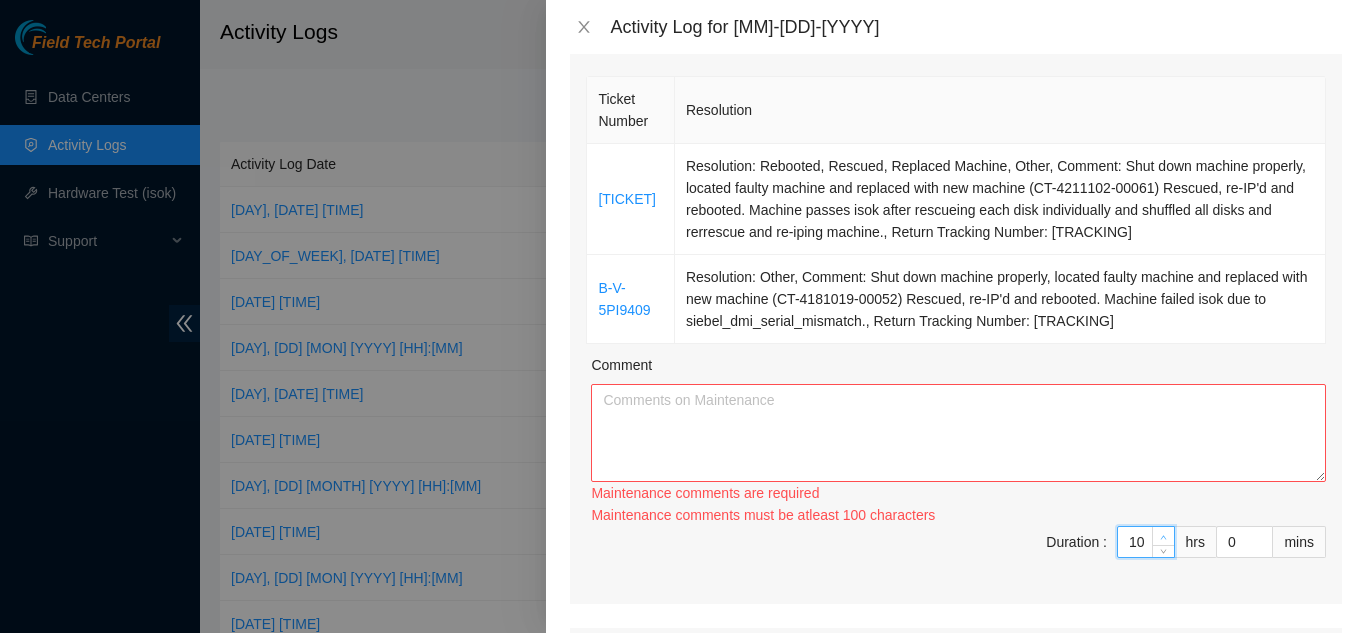 click 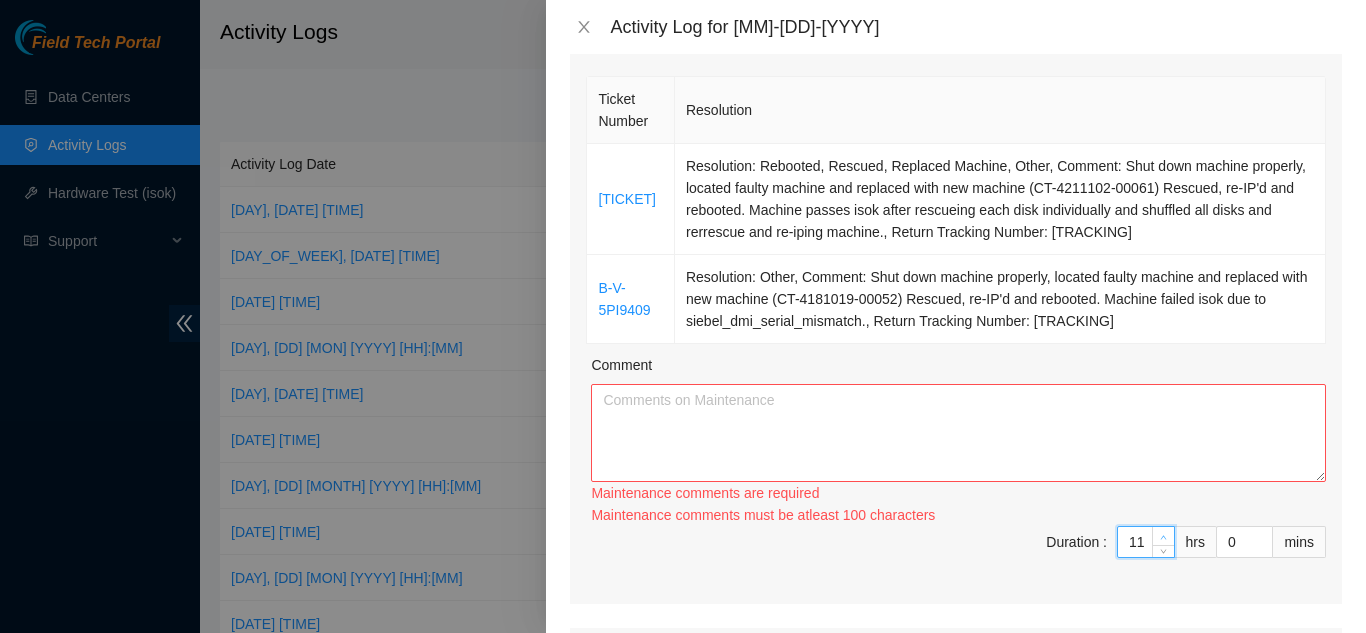 click 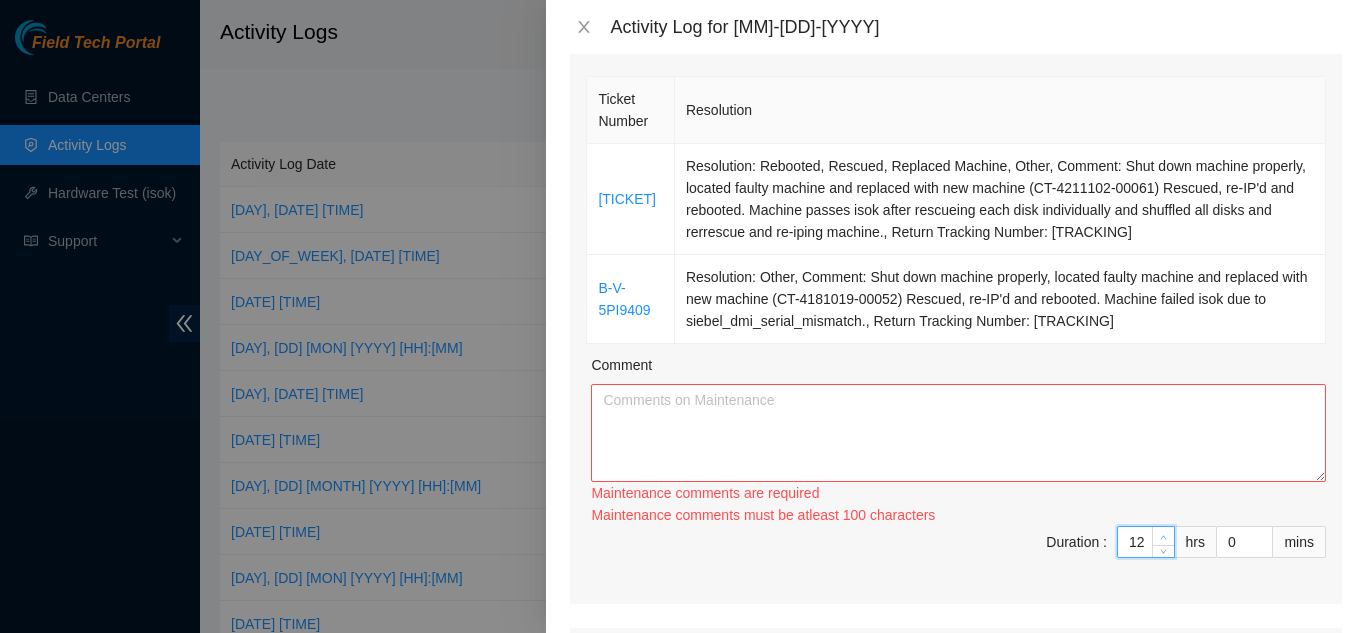 click 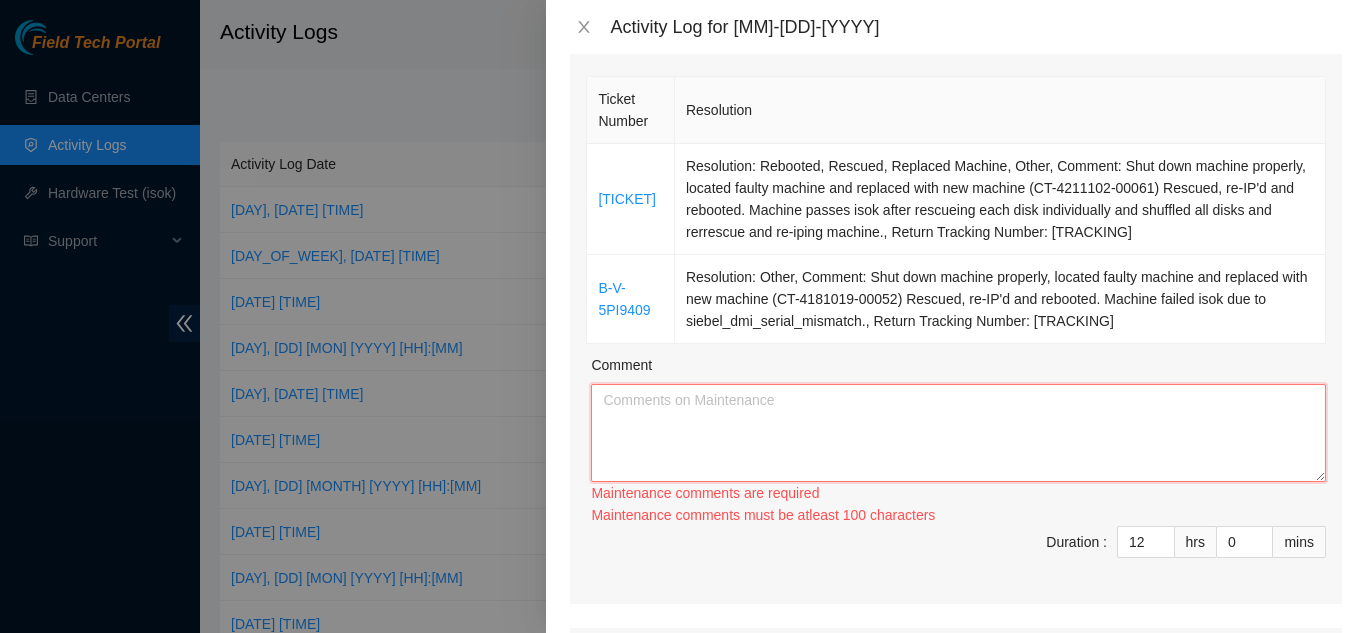 click on "Comment" at bounding box center [958, 433] 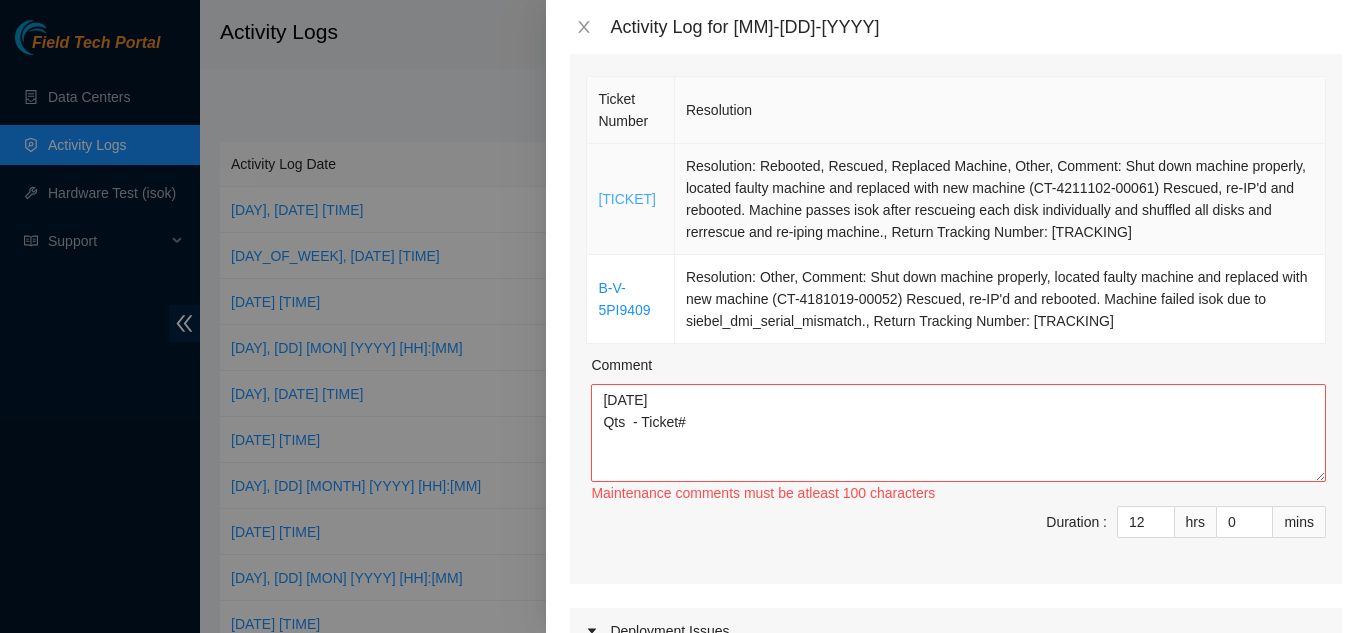 drag, startPoint x: 657, startPoint y: 209, endPoint x: 600, endPoint y: 193, distance: 59.20304 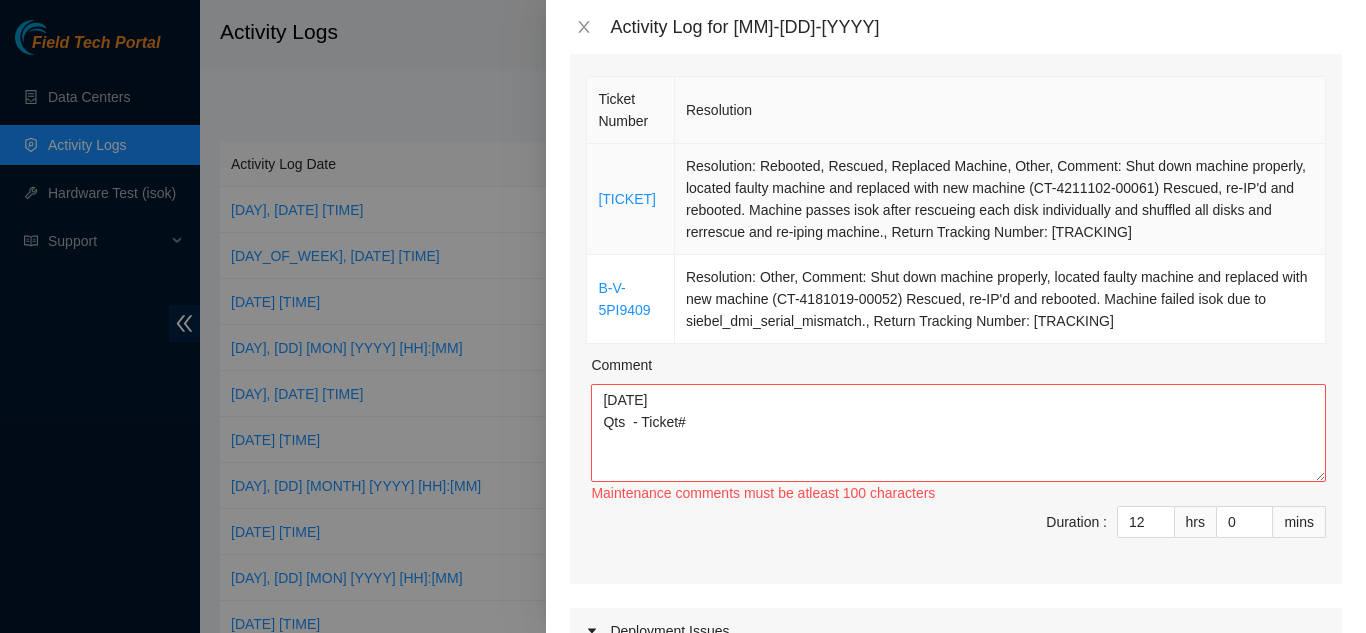 copy on "[TICKET]" 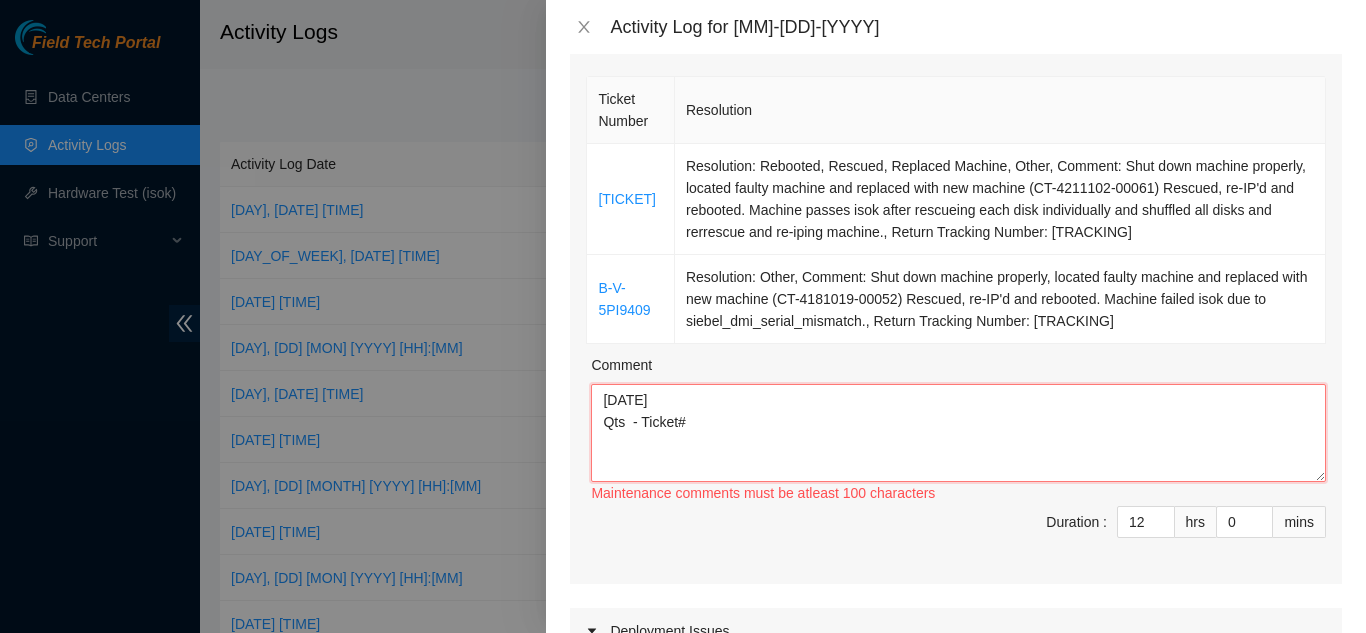 click on "[DATE]
Qts  - Ticket#" at bounding box center (958, 433) 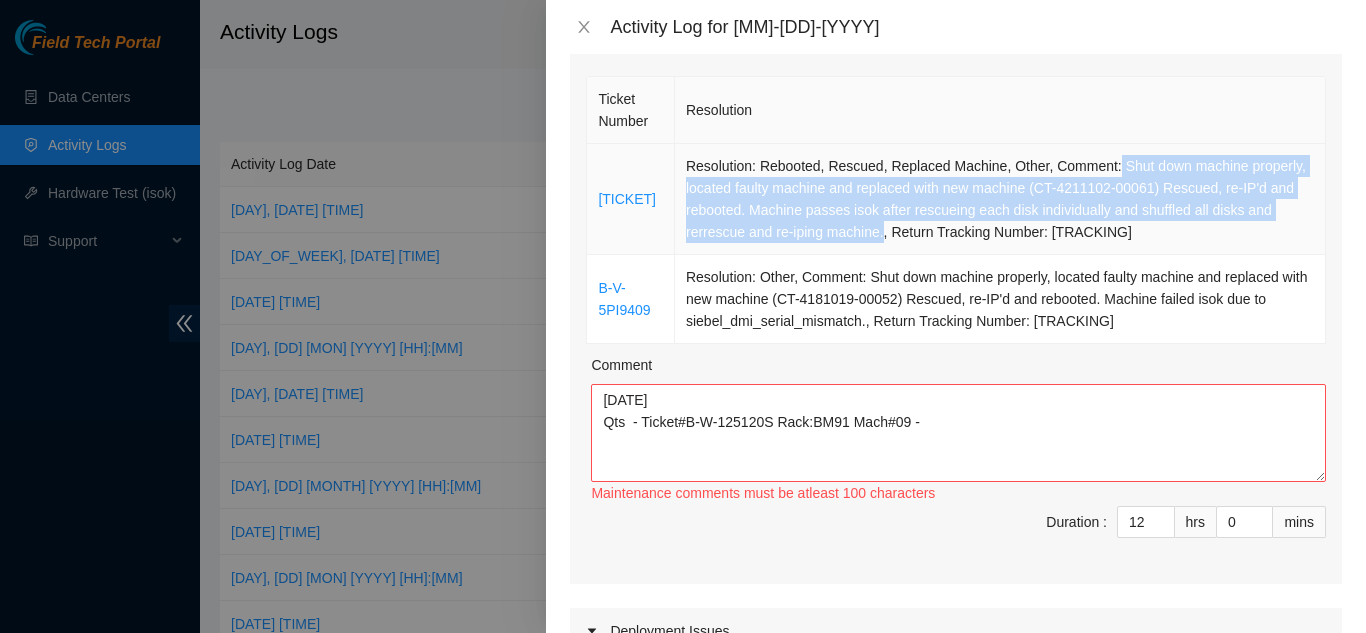drag, startPoint x: 1107, startPoint y: 167, endPoint x: 879, endPoint y: 235, distance: 237.92436 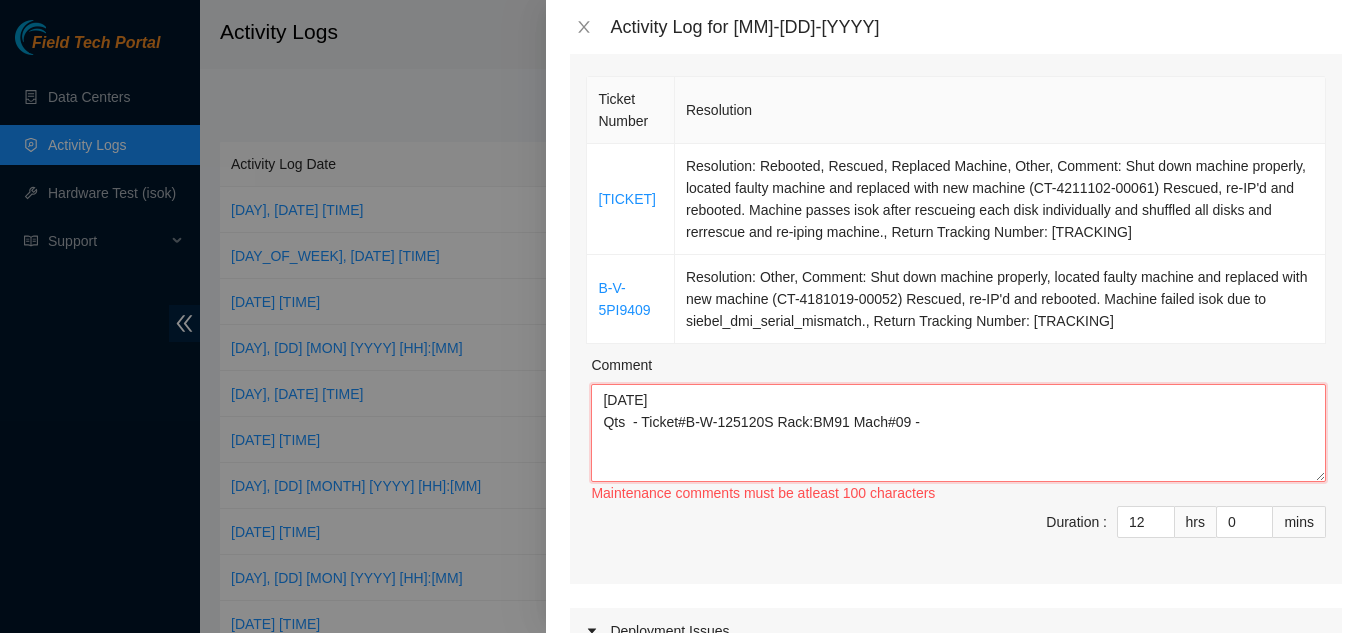 click on "[DATE]
Qts  - Ticket#B-W-125120S Rack:BM91 Mach#09 -" at bounding box center (958, 433) 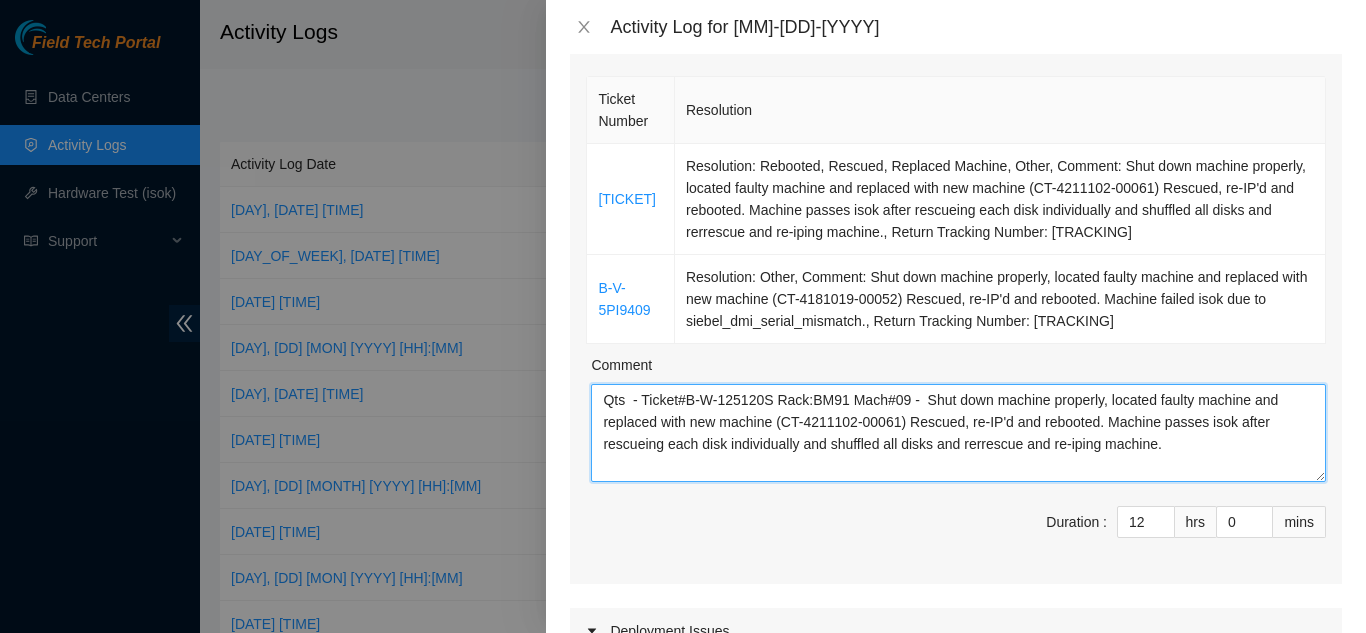 scroll, scrollTop: 38, scrollLeft: 0, axis: vertical 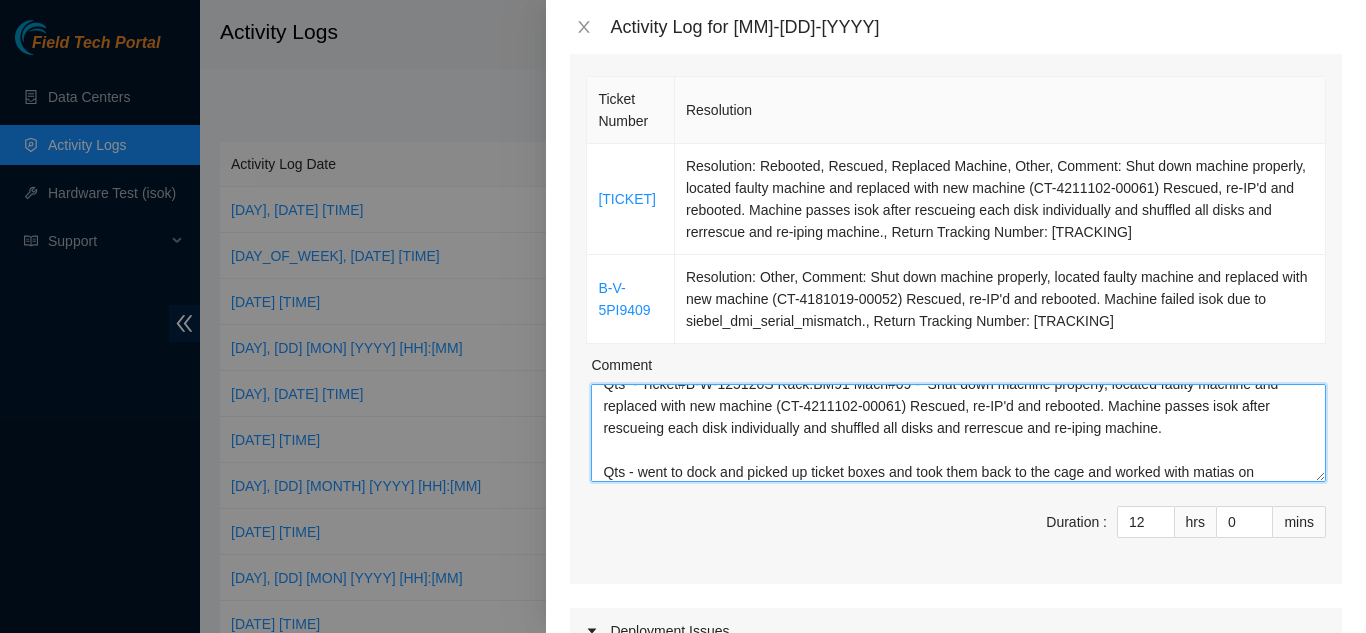 paste on "Unused Switches at QTS | Ticket B-V-5T4XP7E | RMA B-V-5T4XP7L" 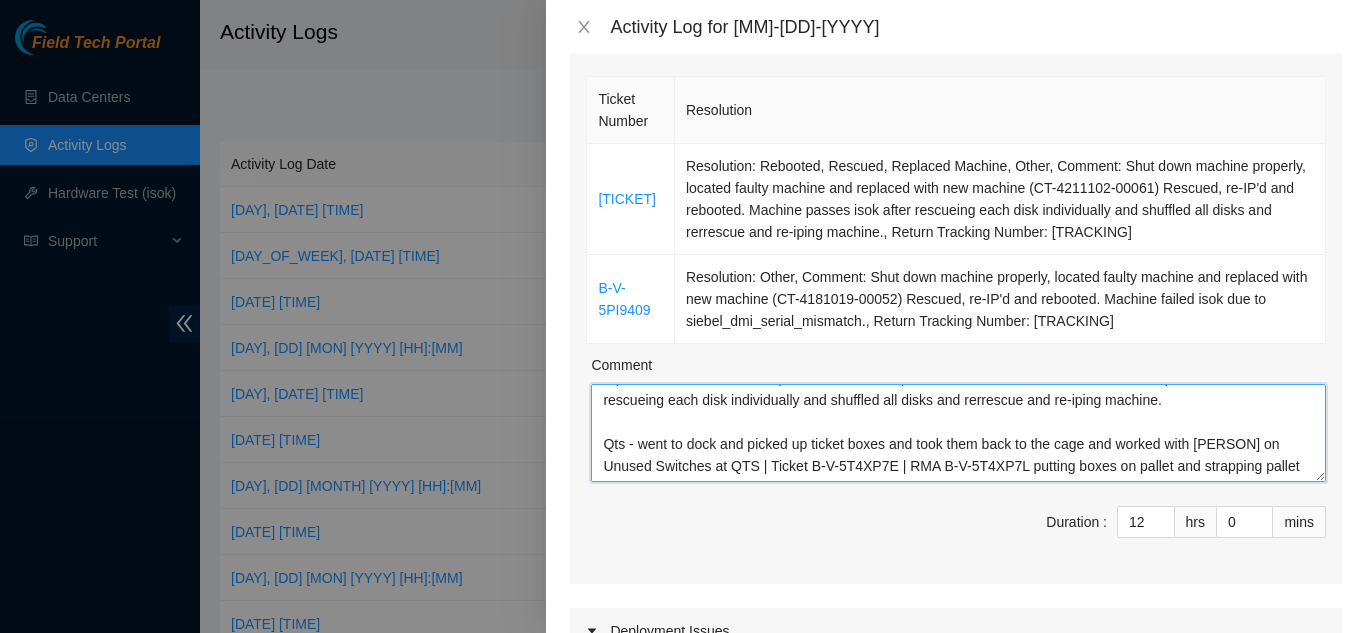 scroll, scrollTop: 66, scrollLeft: 0, axis: vertical 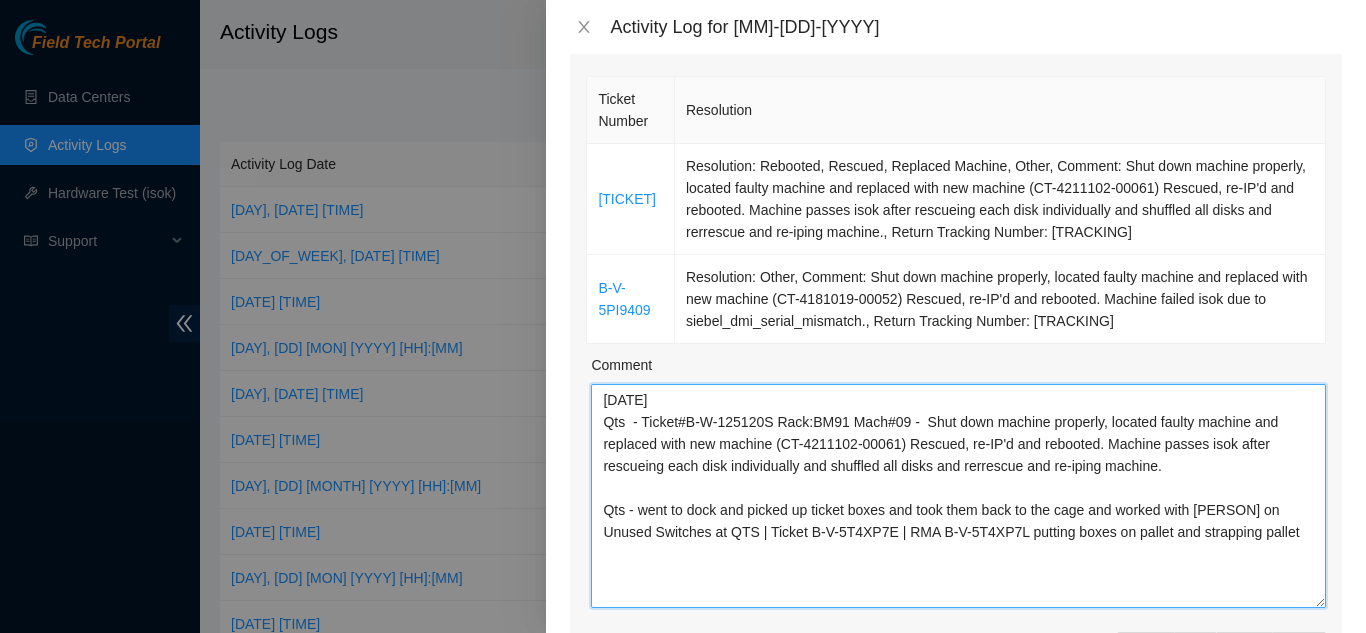 drag, startPoint x: 1307, startPoint y: 477, endPoint x: 1313, endPoint y: 612, distance: 135.13327 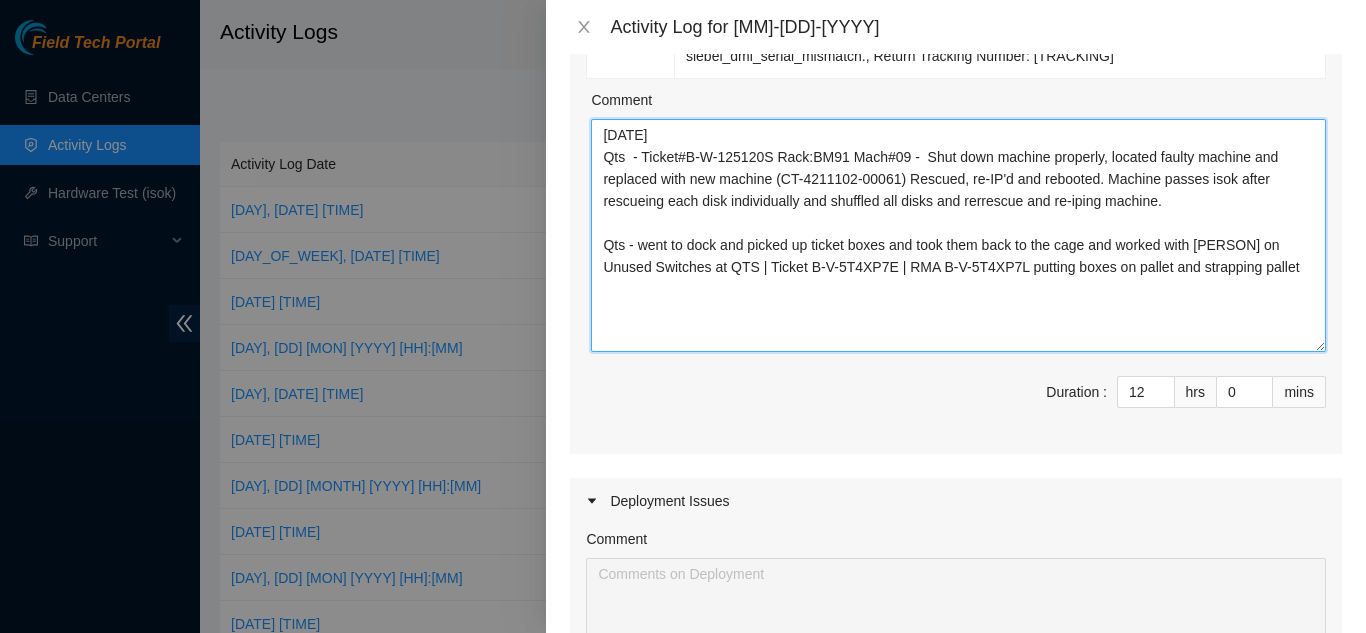 scroll, scrollTop: 500, scrollLeft: 0, axis: vertical 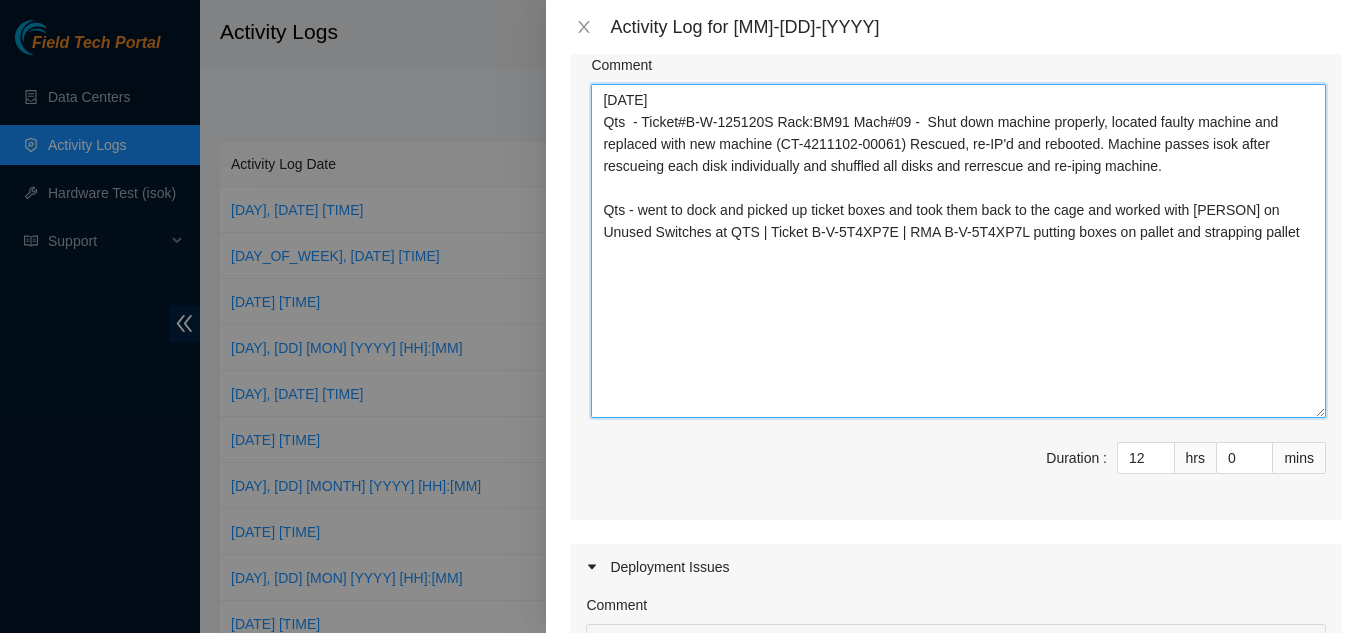 drag, startPoint x: 1305, startPoint y: 311, endPoint x: 1317, endPoint y: 412, distance: 101.71037 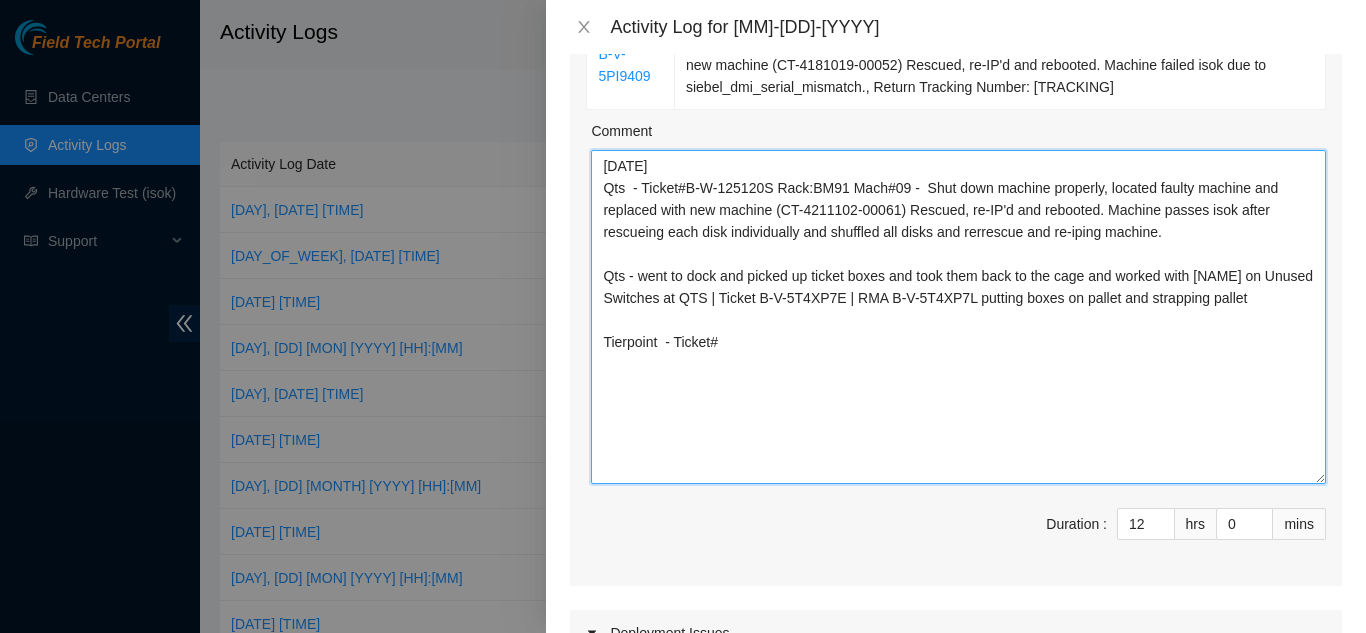 scroll, scrollTop: 300, scrollLeft: 0, axis: vertical 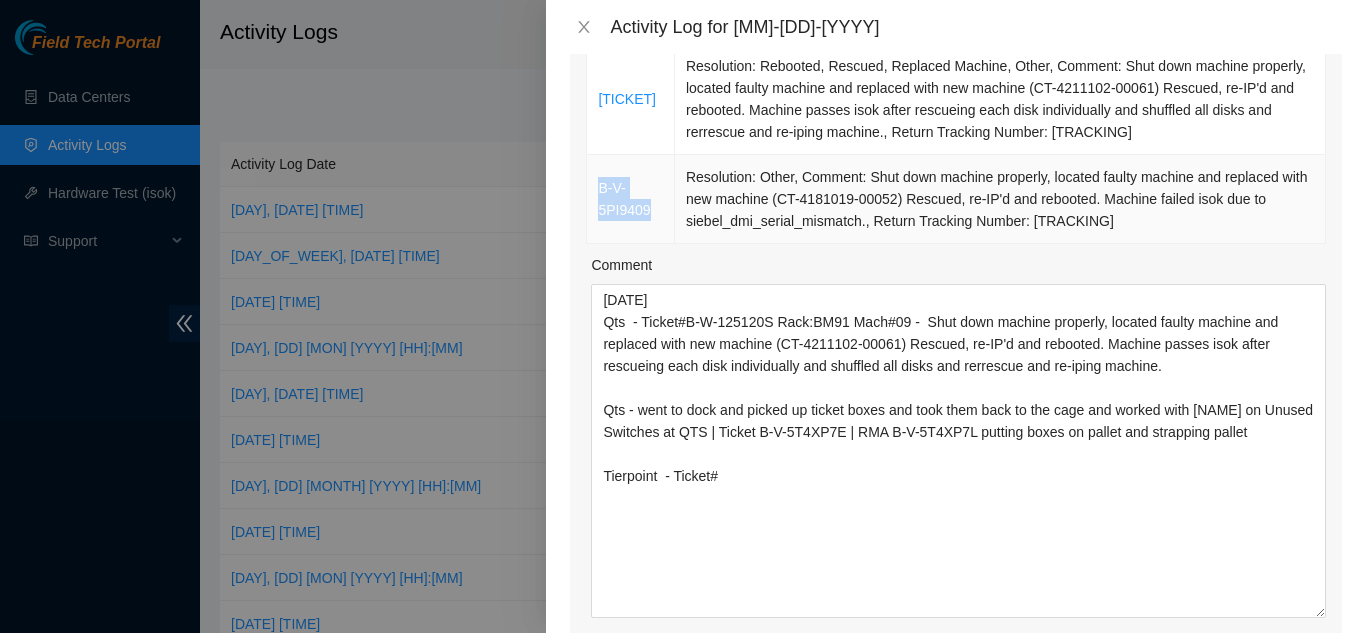 drag, startPoint x: 648, startPoint y: 211, endPoint x: 599, endPoint y: 189, distance: 53.712196 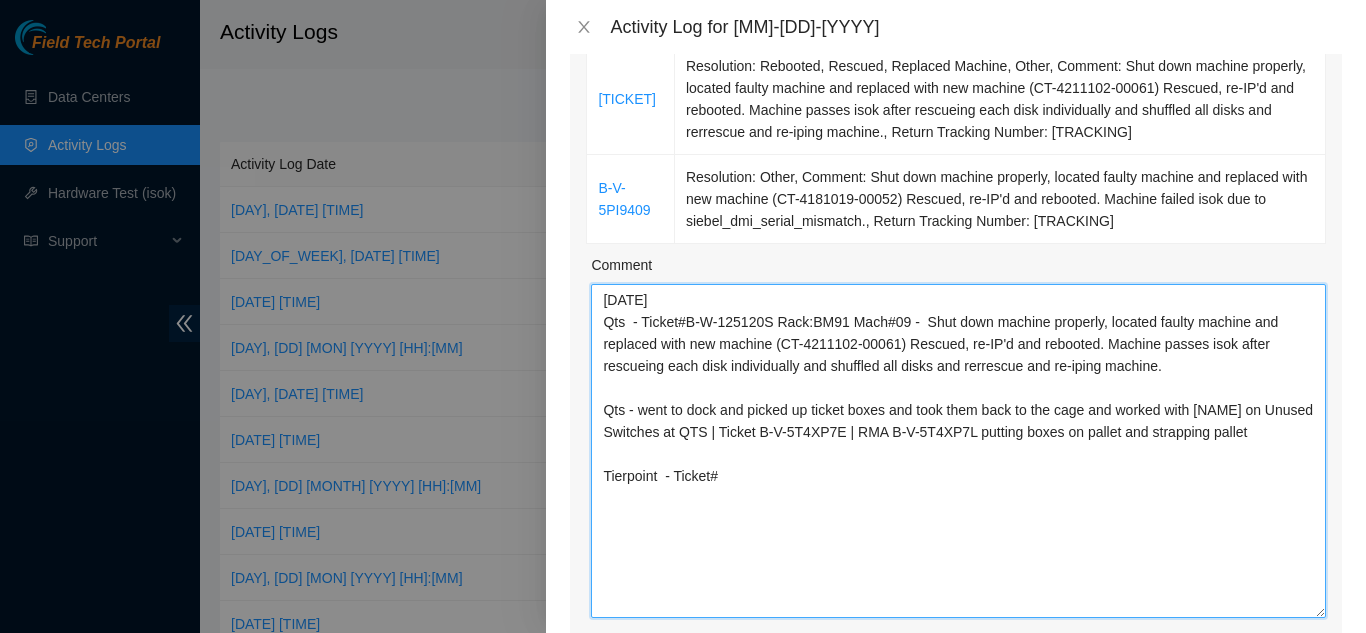 click on "[DATE]
Qts  - Ticket#B-W-125120S Rack:BM91 Mach#09 -  Shut down machine properly, located faulty machine and replaced with new machine (CT-4211102-00061) Rescued, re-IP'd and rebooted. Machine passes isok after rescueing each disk individually and shuffled all disks and rerrescue and re-iping machine.
Qts - went to dock and picked up ticket boxes and took them back to the cage and worked with [NAME] on Unused Switches at QTS | Ticket B-V-5T4XP7E | RMA B-V-5T4XP7L putting boxes on pallet and strapping pallet
Tierpoint  - Ticket#" at bounding box center [958, 451] 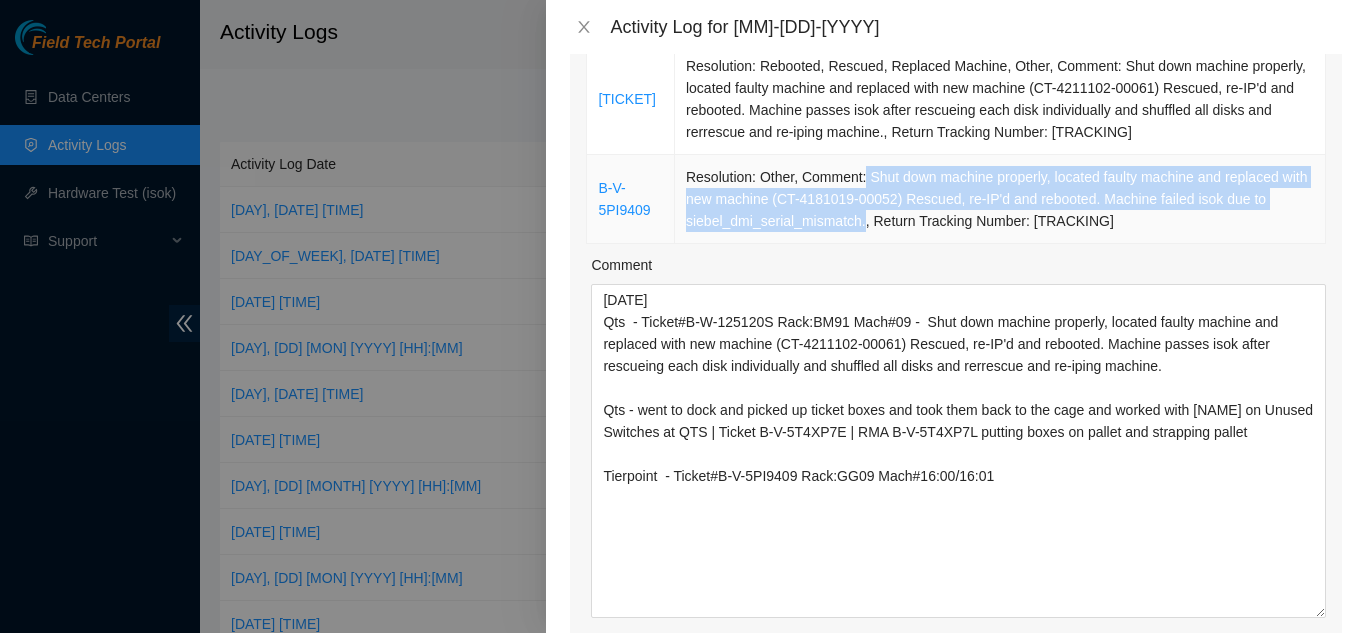 drag, startPoint x: 862, startPoint y: 176, endPoint x: 855, endPoint y: 223, distance: 47.518417 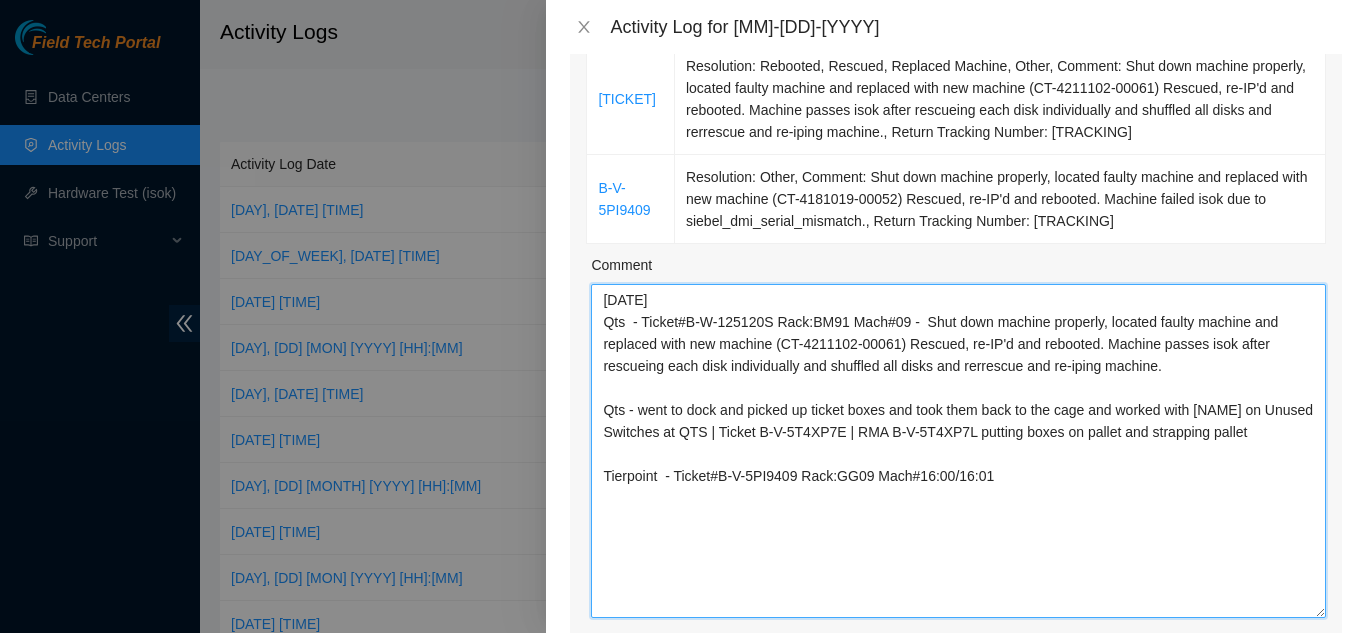 click on "[DATE]
Qts  - Ticket#B-W-125120S Rack:BM91 Mach#09 -  Shut down machine properly, located faulty machine and replaced with new machine (CT-4211102-00061) Rescued, re-IP'd and rebooted. Machine passes isok after rescueing each disk individually and shuffled all disks and rerrescue and re-iping machine.
Qts - went to dock and picked up ticket boxes and took them back to the cage and worked with [NAME] on Unused Switches at QTS | Ticket B-V-5T4XP7E | RMA B-V-5T4XP7L putting boxes on pallet and strapping pallet
Tierpoint  - Ticket#B-V-5PI9409 Rack:GG09 Mach#16:00/16:01" at bounding box center (958, 451) 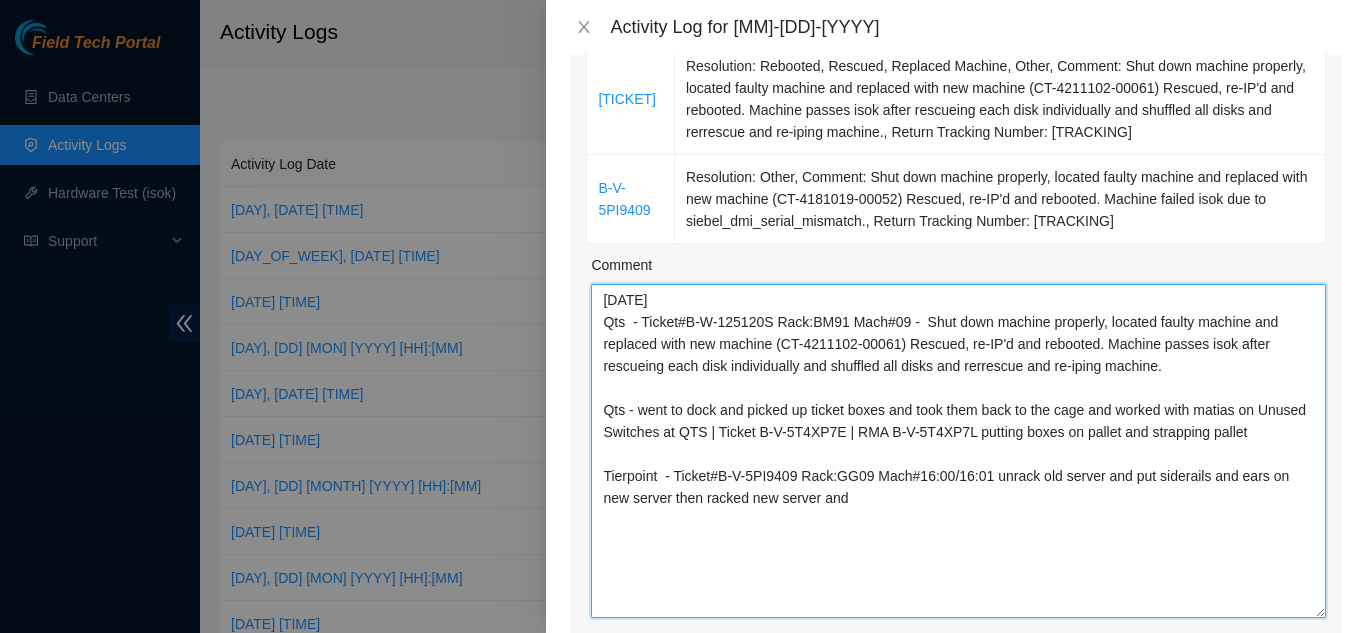 paste on "Shut down machine properly, located faulty machine and replaced with new machine (CT-4181019-00052) Rescued, re-IP'd and rebooted. Machine failed isok due to siebel_dmi_serial_mismatch." 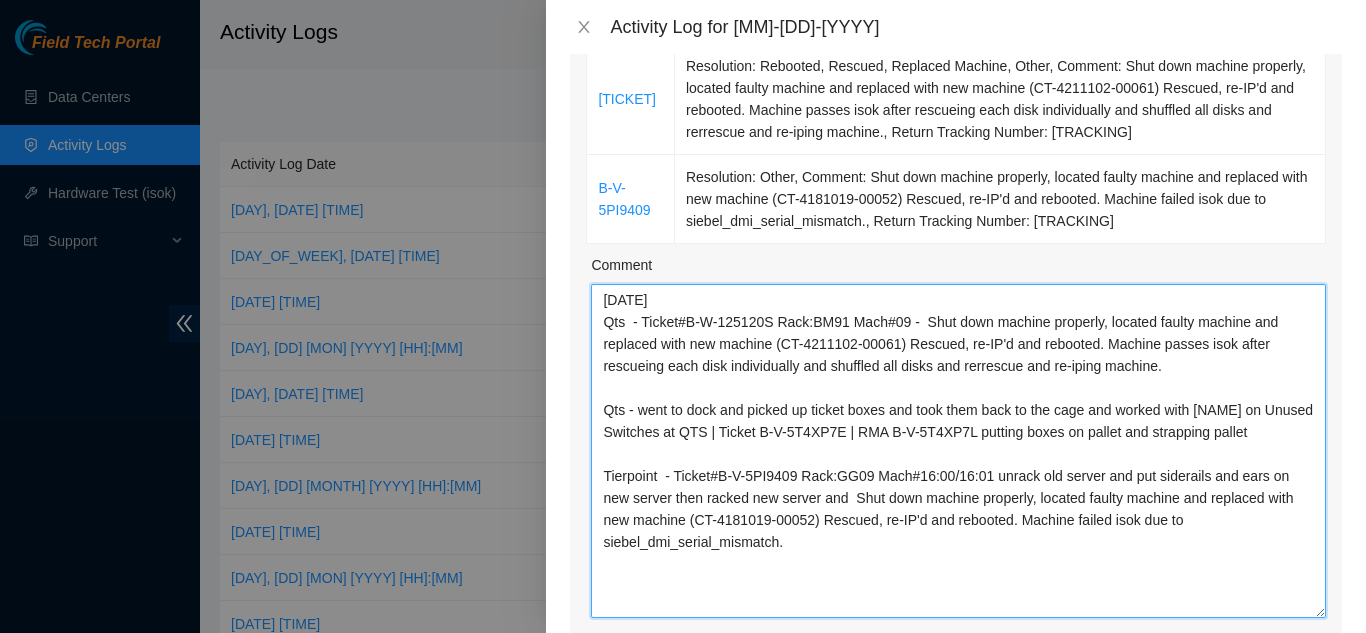 drag, startPoint x: 675, startPoint y: 474, endPoint x: 782, endPoint y: 532, distance: 121.70867 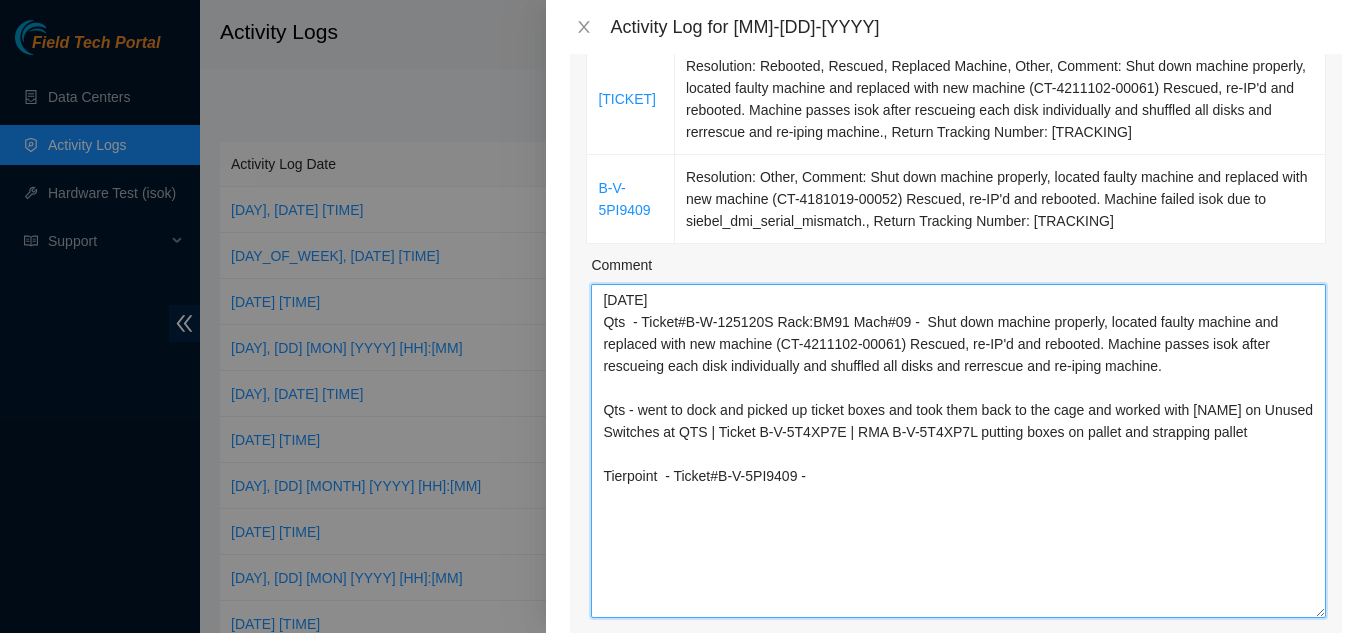 paste on "As part of ticket #B-V-5PI9409, the server in rack GG09 (Machine 16:00/16:01) was replaced due to hardware failure. The old server was unracked, and siderails and ears were installed on the replacement unit. The new server (Serial: CT-4181019-00052) was then securely racked in the same position. The faulty machine was properly shut down and removed. After installation, the system was rescued, re-IP’d, and rebooted successfully. However, during post-deployment validation, the new server failed the iSOK check due to a Siebel DMI serial mismatch. Further action may be required to resolve the compliance issue." 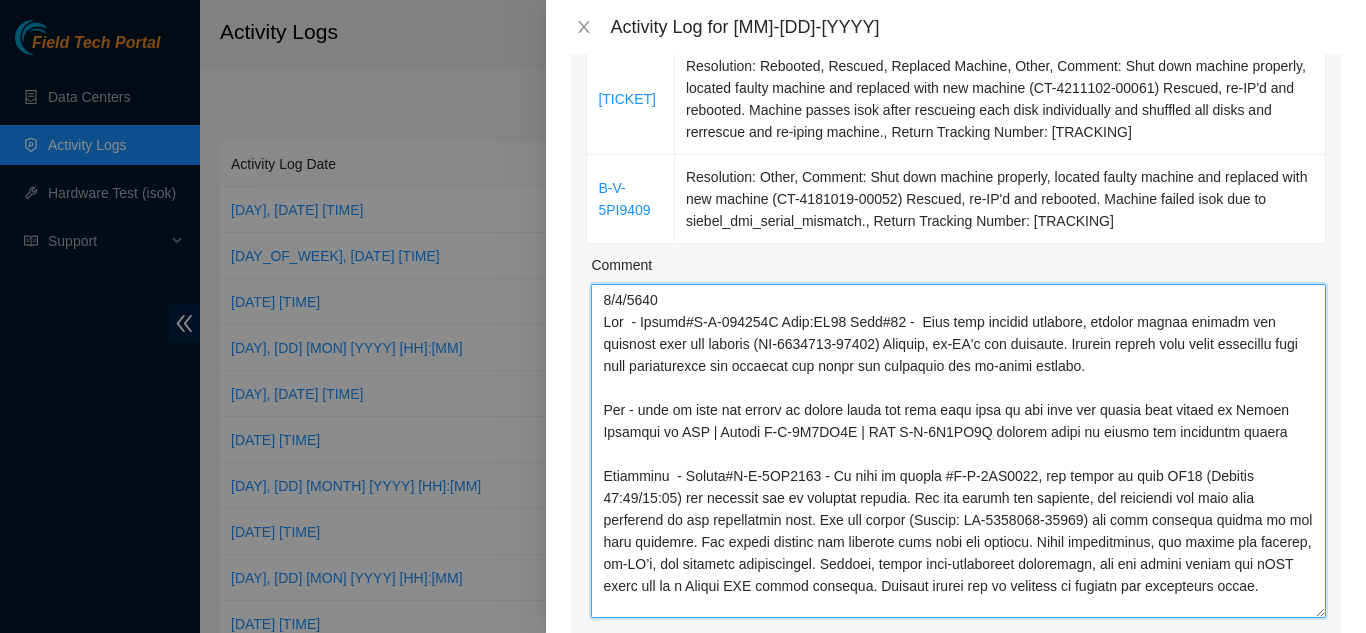 click on "Comment" at bounding box center [958, 451] 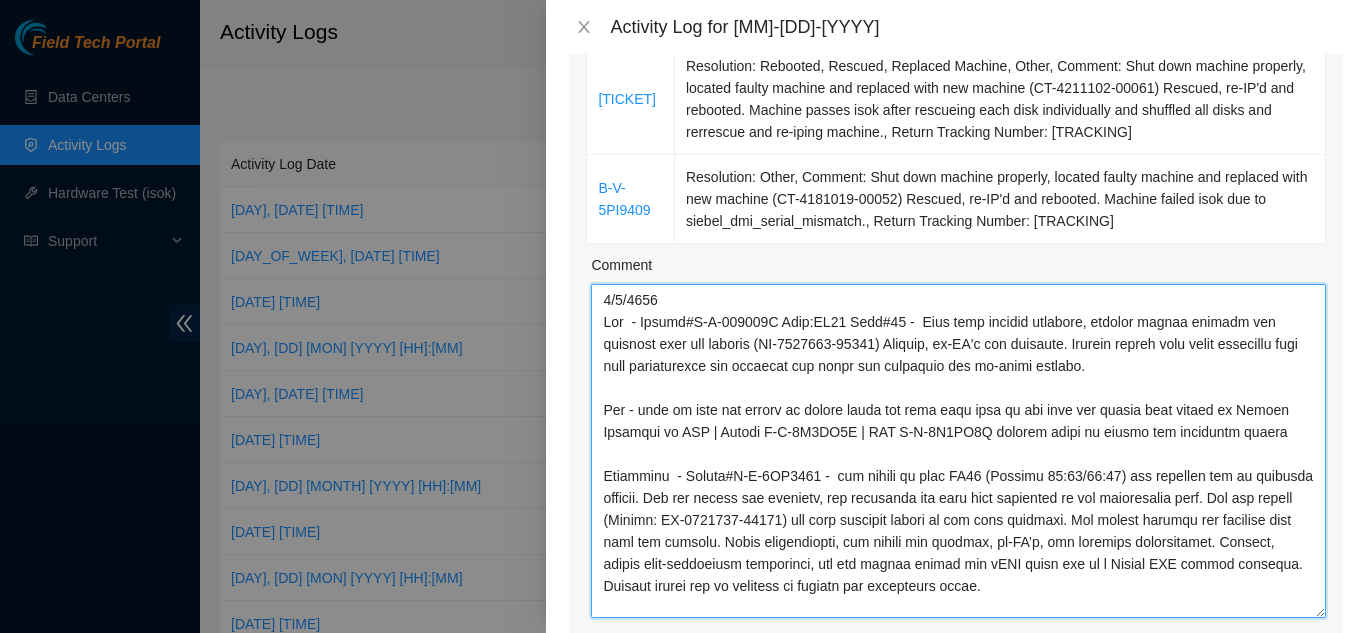 click on "Comment" at bounding box center [958, 451] 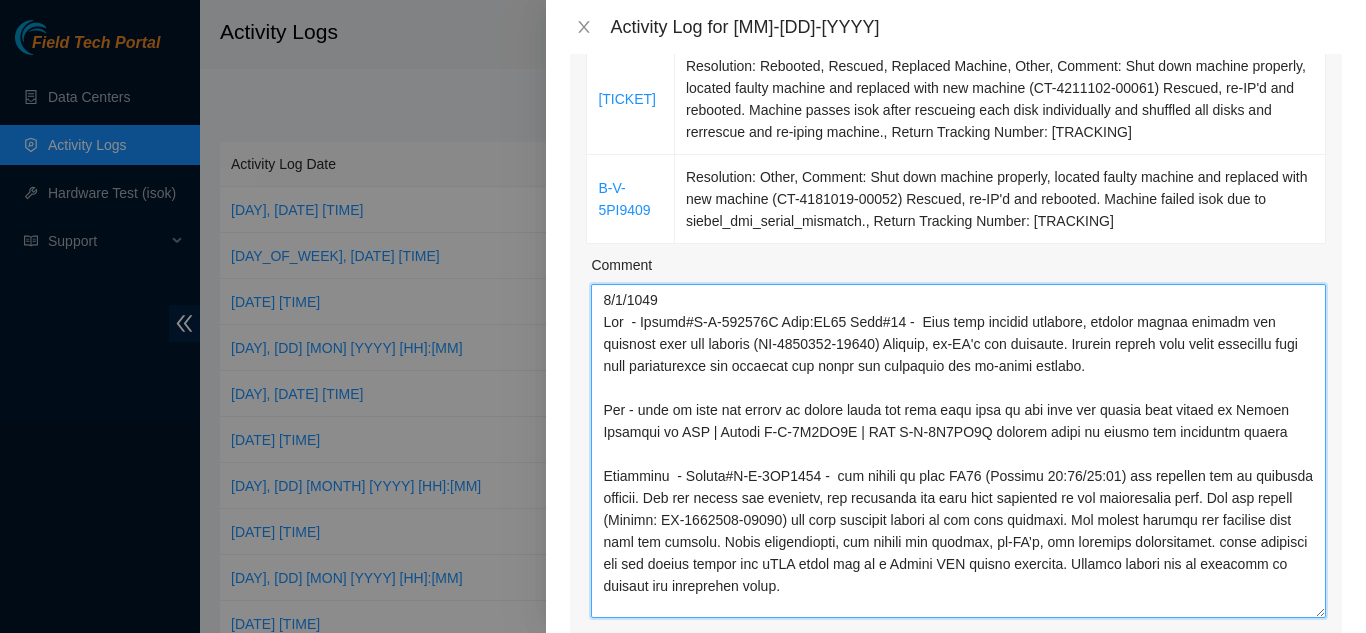 click on "Comment" at bounding box center (958, 451) 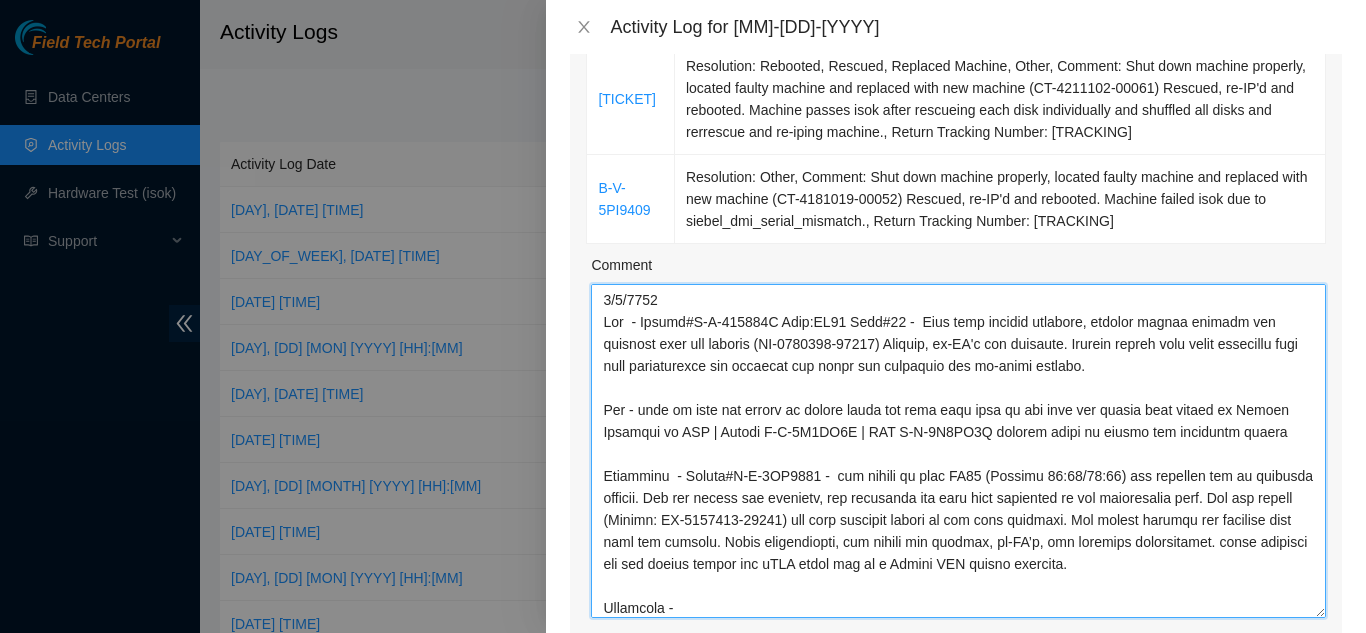 paste on "Worked with [PERSON] to identify and resolve improperly secured fiber cables in racks GE07, GE08, and GE09. All hanging fibers were organized and routed correctly to ensure proper cable management and prevent potential damage or connectivity issues." 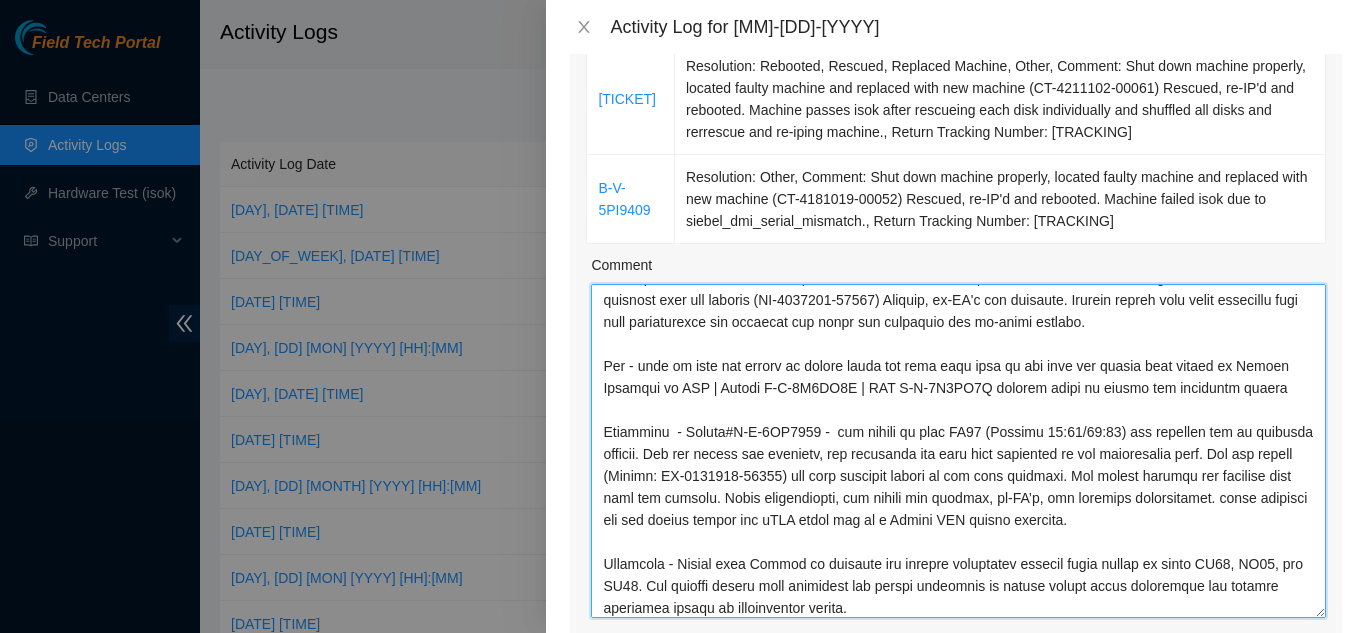 scroll, scrollTop: 50, scrollLeft: 0, axis: vertical 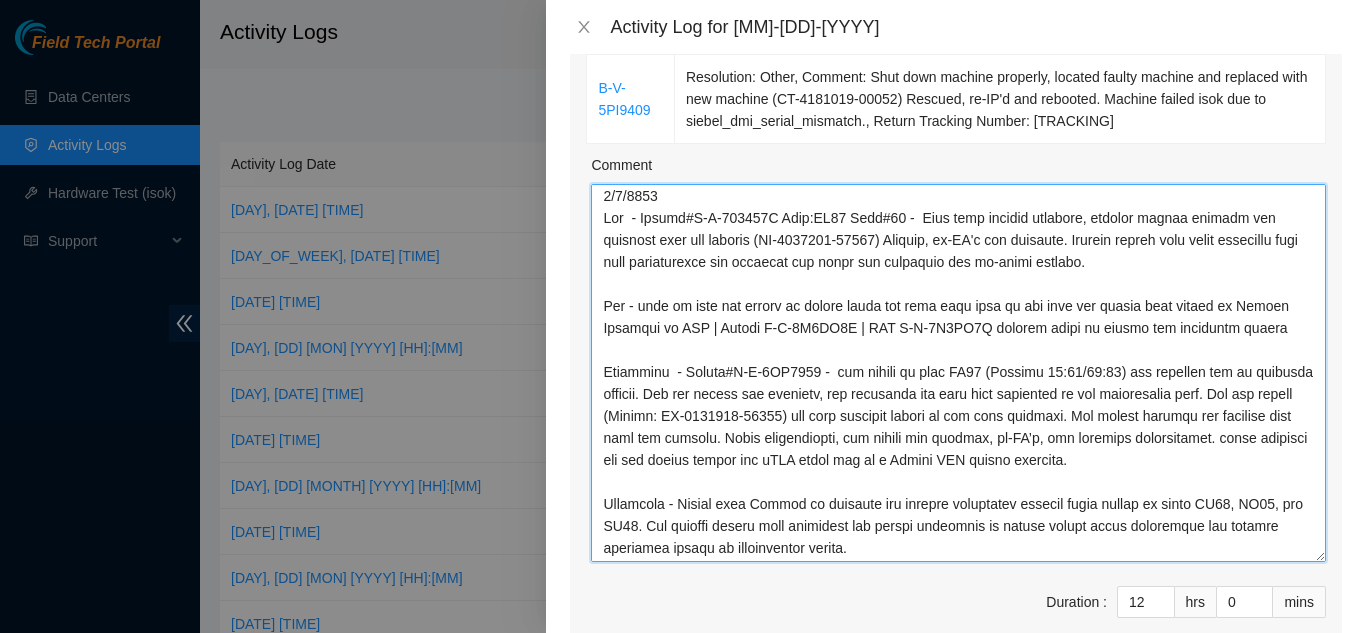 drag, startPoint x: 1306, startPoint y: 514, endPoint x: 1315, endPoint y: 561, distance: 47.853943 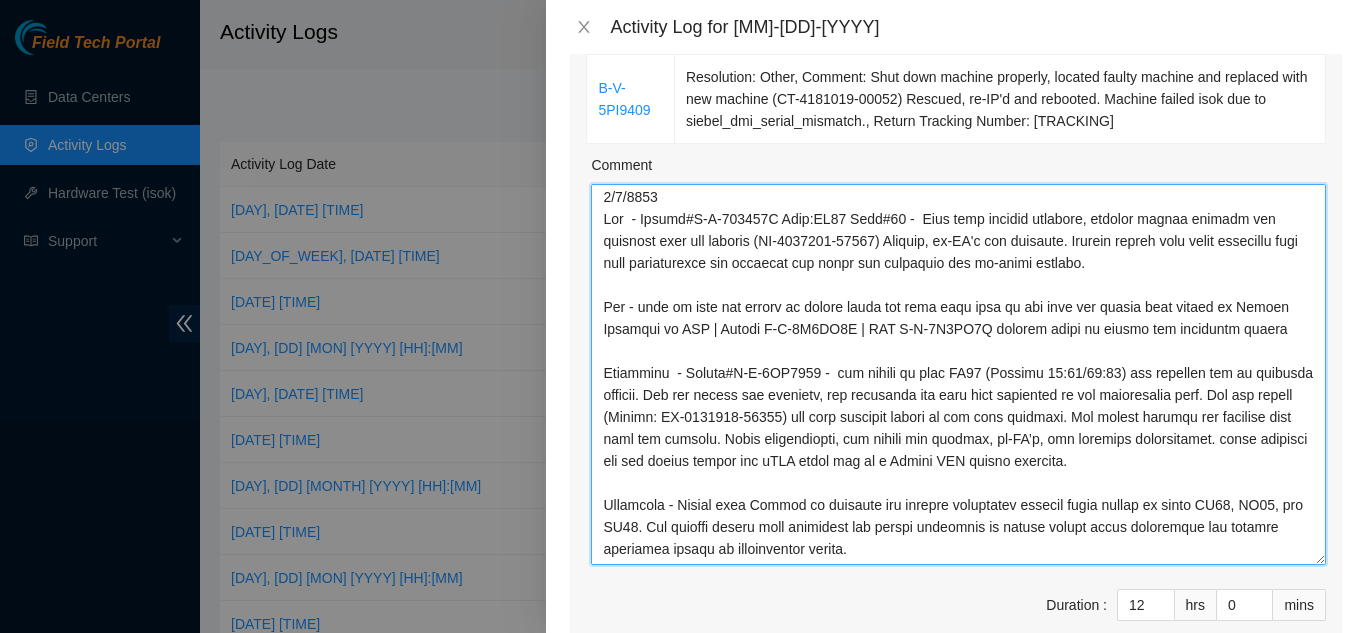 scroll, scrollTop: 3, scrollLeft: 0, axis: vertical 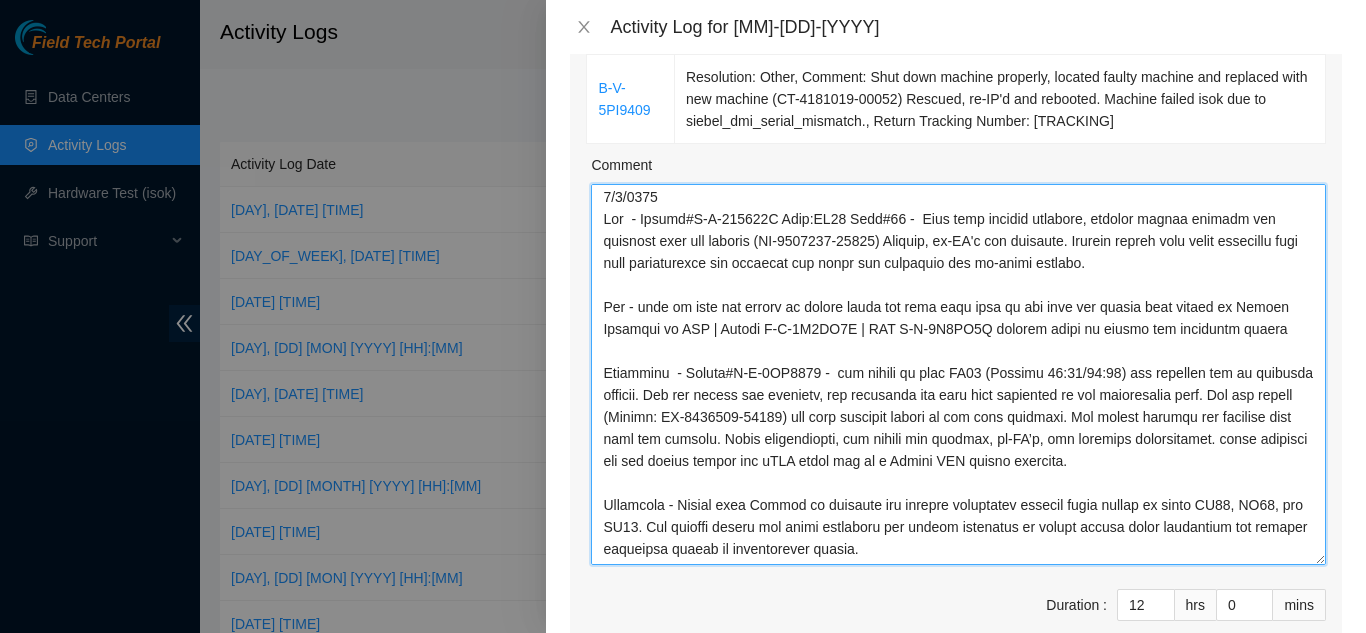 drag, startPoint x: 932, startPoint y: 551, endPoint x: 683, endPoint y: 505, distance: 253.21335 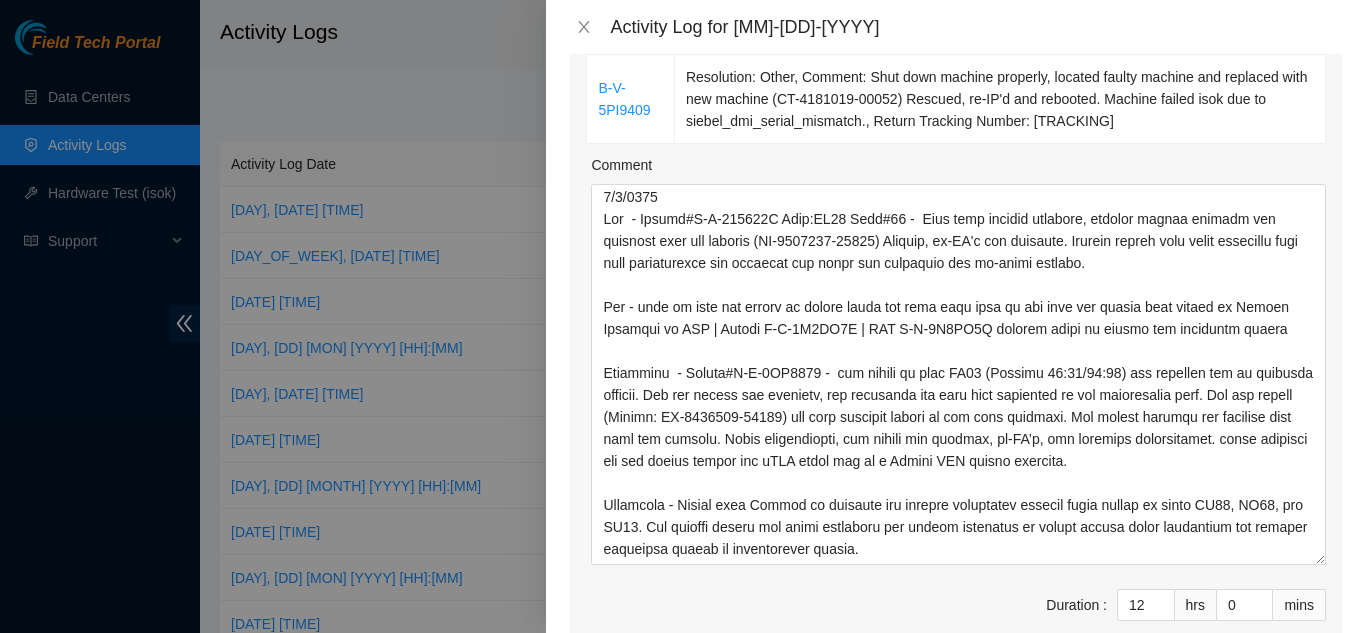 click on "Comment" at bounding box center [958, 169] 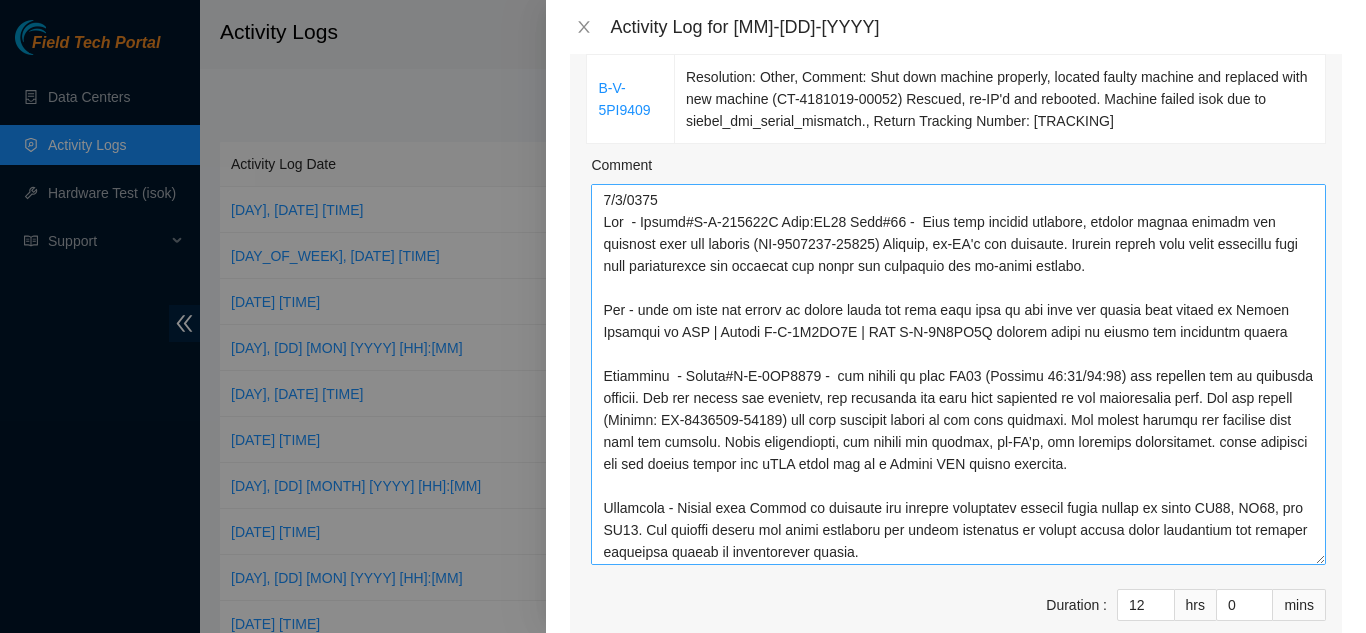 scroll, scrollTop: 3, scrollLeft: 0, axis: vertical 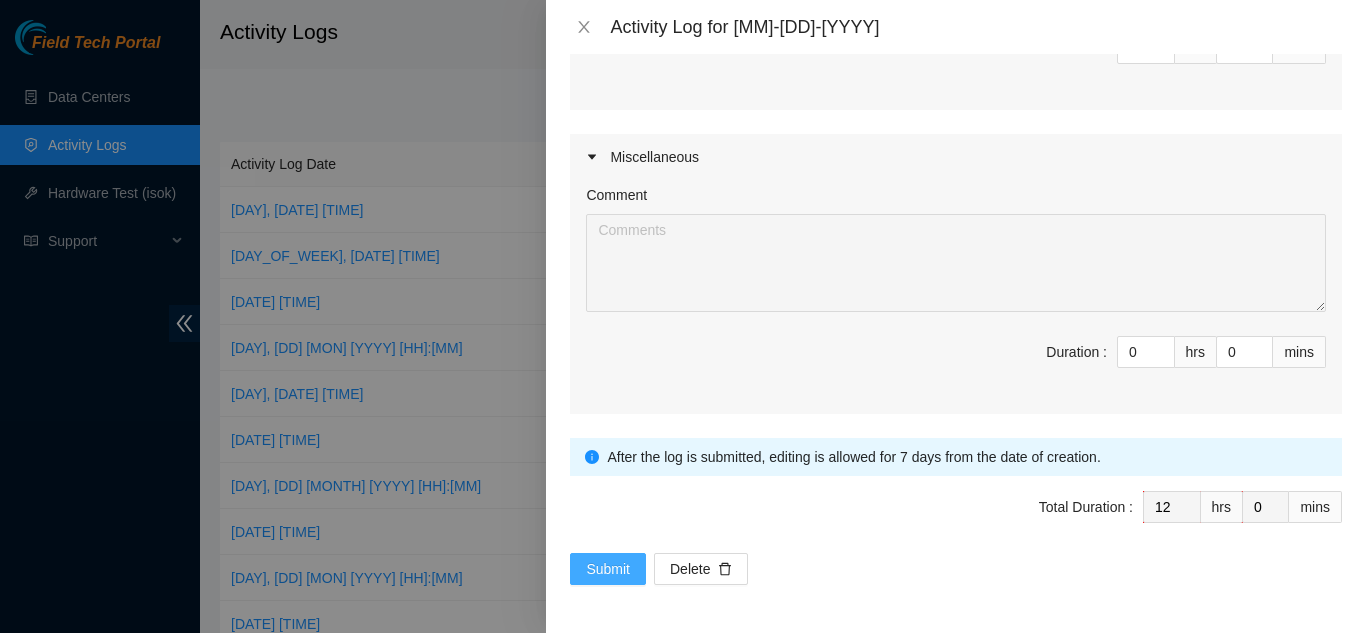 click on "Submit" at bounding box center [608, 569] 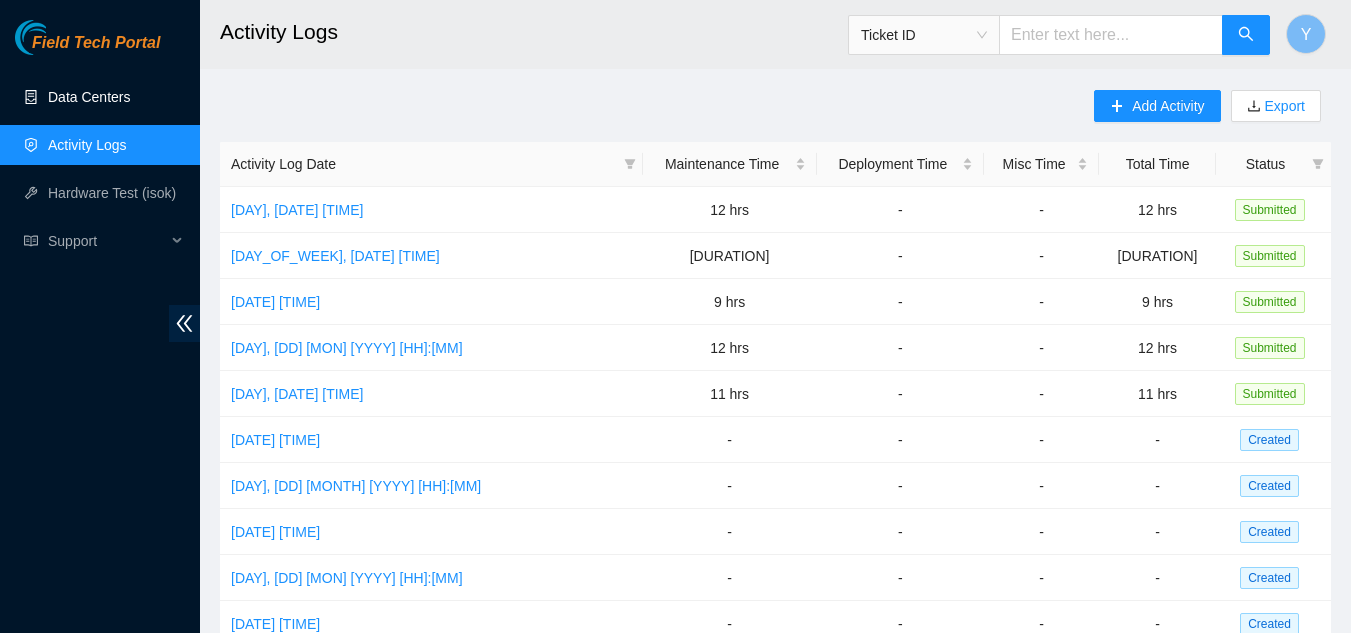 click on "Data Centers" at bounding box center [89, 97] 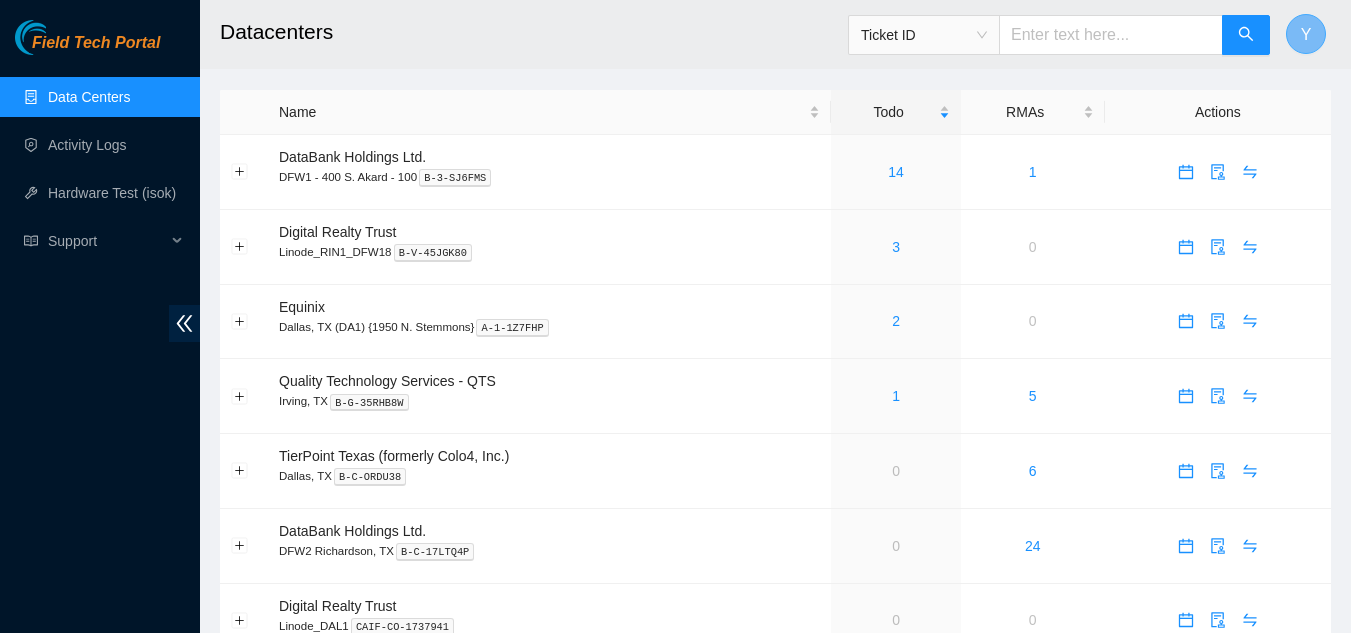 click on "Y" at bounding box center (1306, 34) 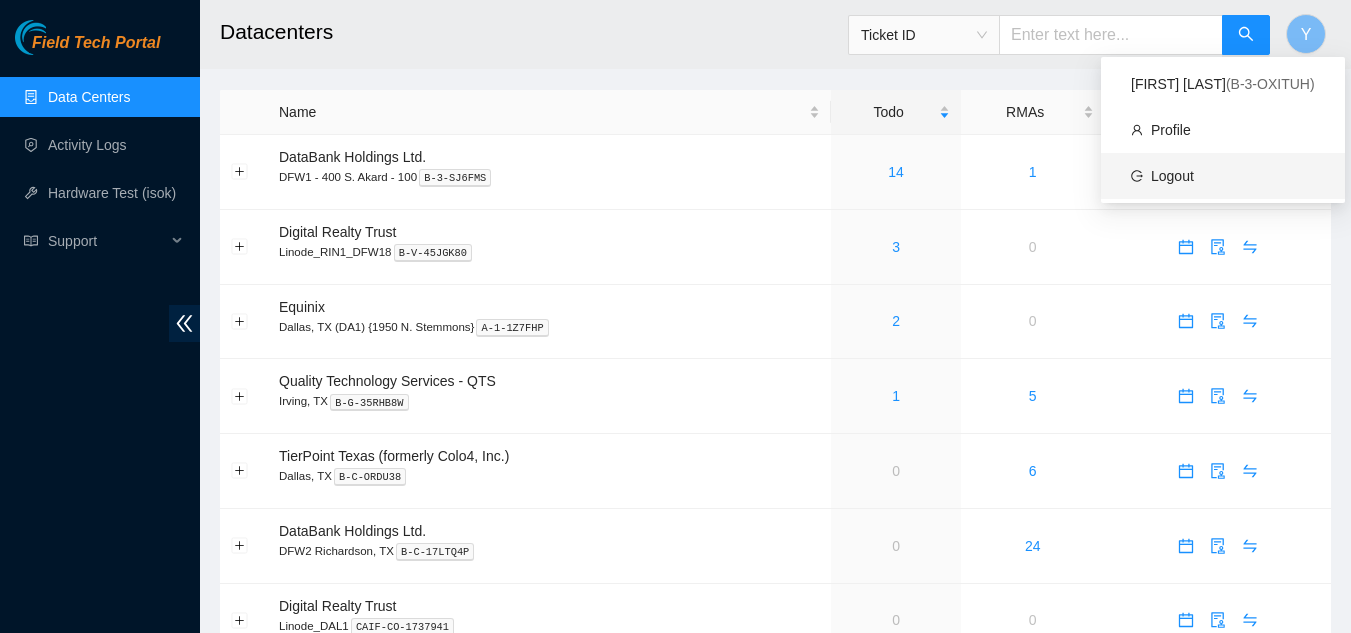 click on "Logout" at bounding box center [1172, 176] 